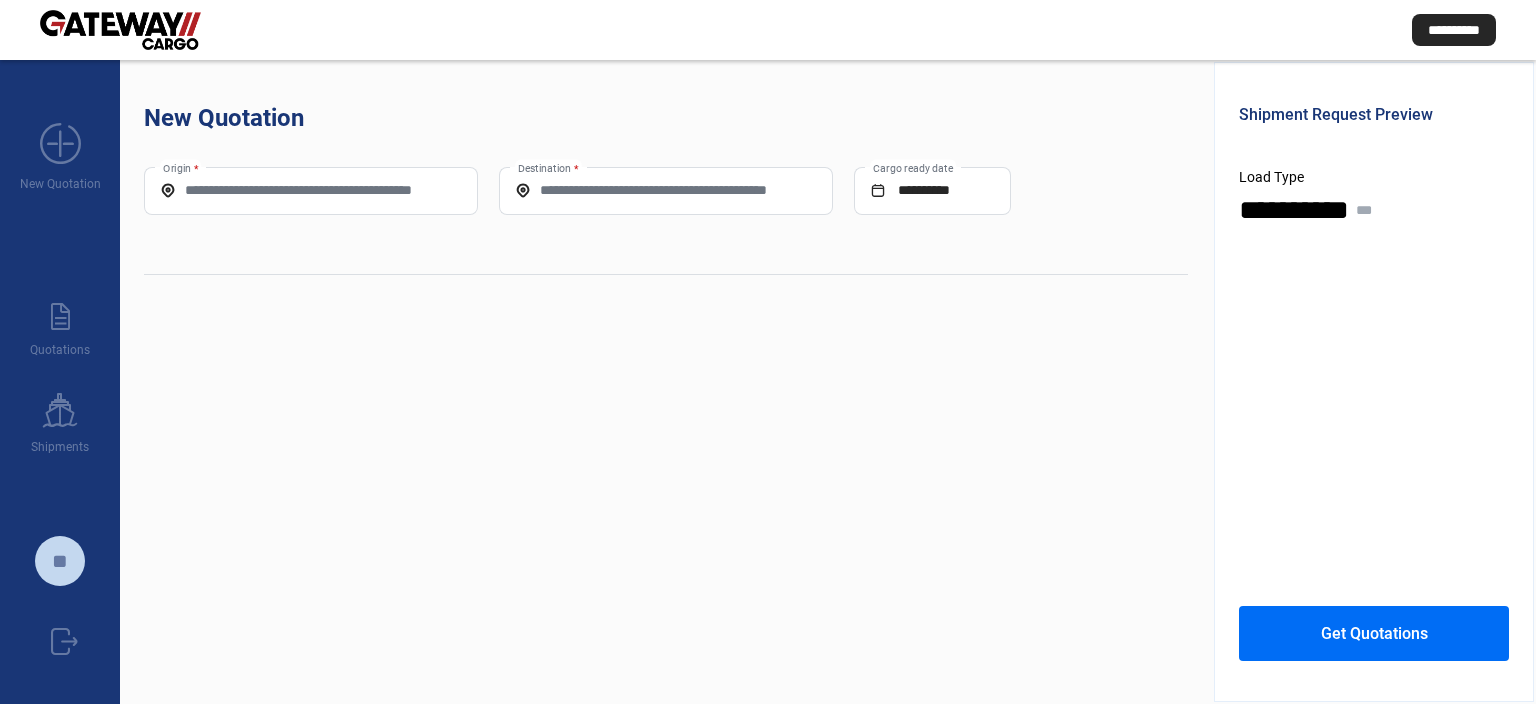 scroll, scrollTop: 0, scrollLeft: 0, axis: both 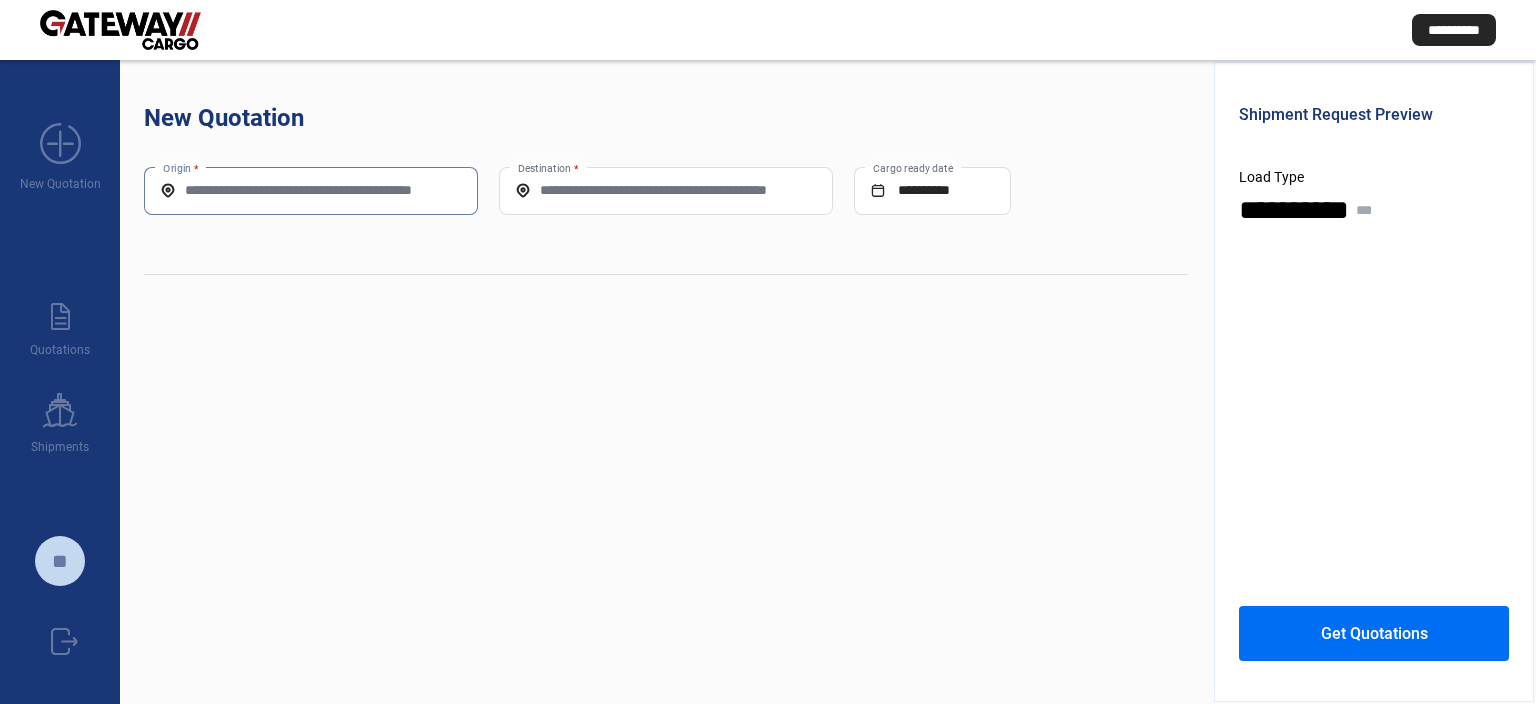 paste on "**********" 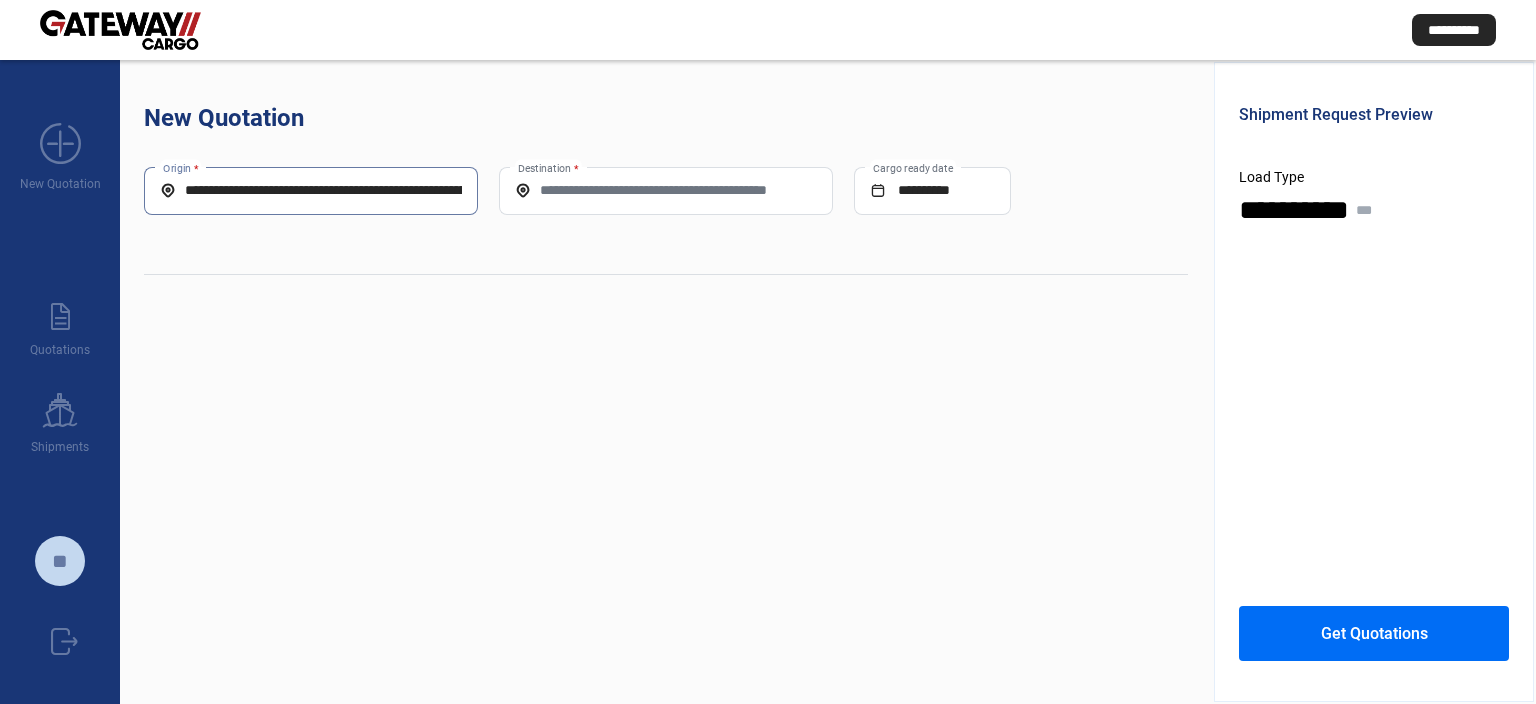 scroll, scrollTop: 0, scrollLeft: 189, axis: horizontal 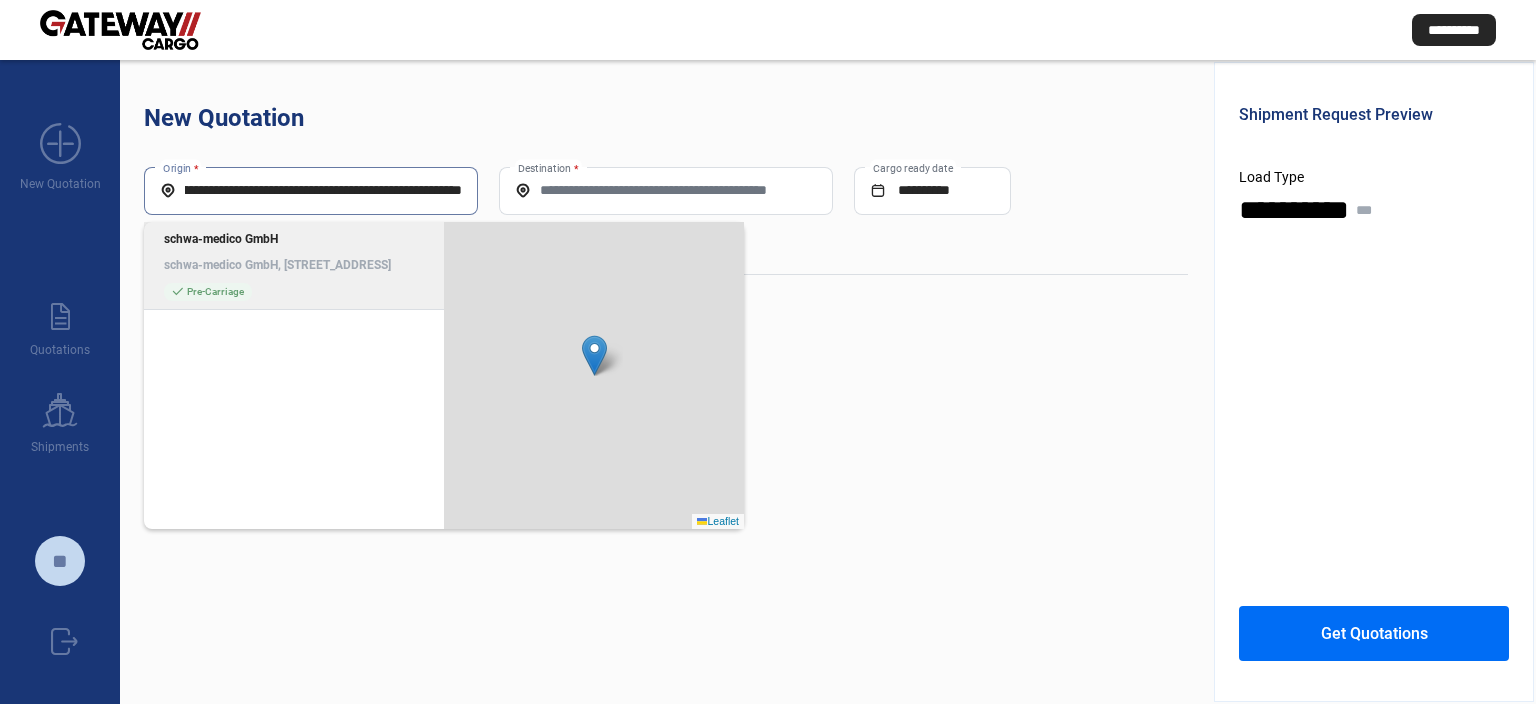 click on "schwa-medico GmbH, [STREET_ADDRESS]" 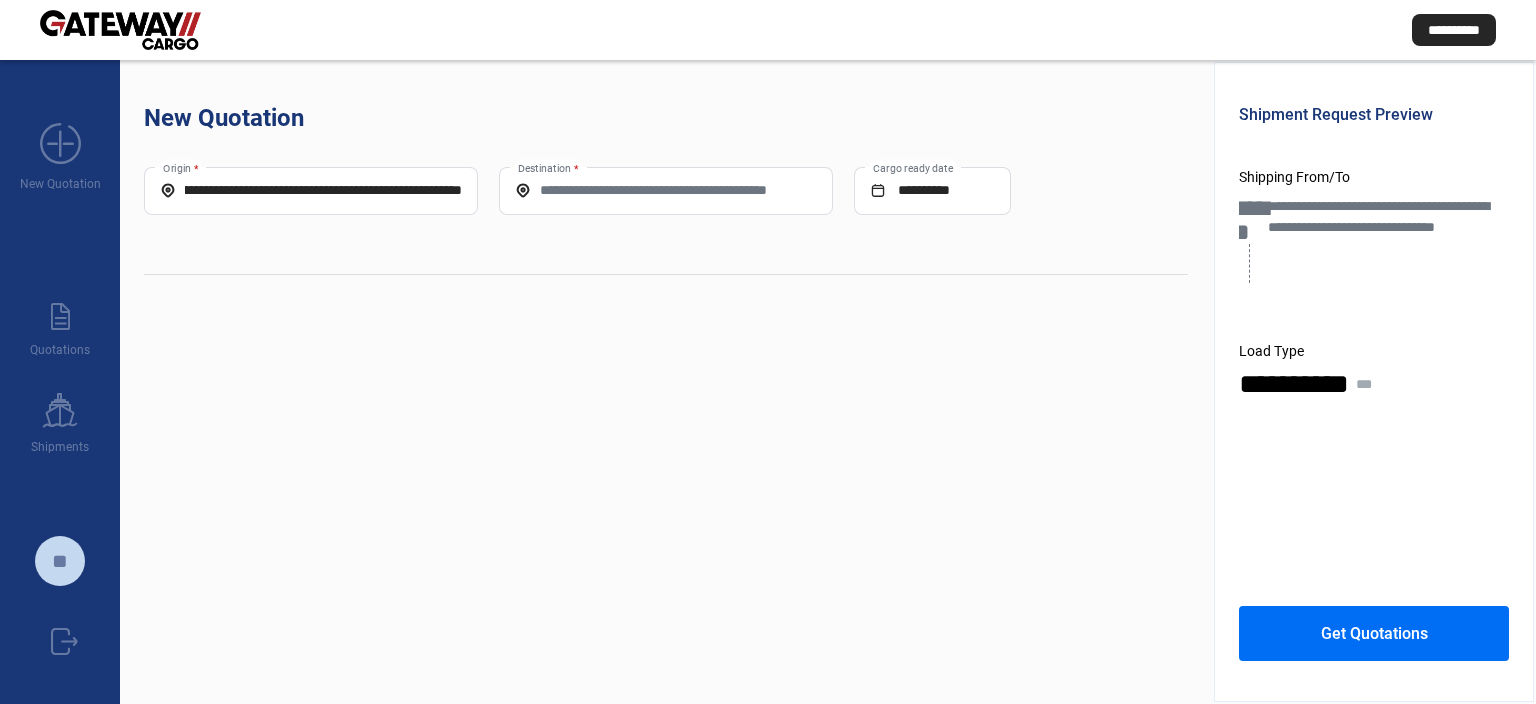 click on "Destination *" at bounding box center [666, 190] 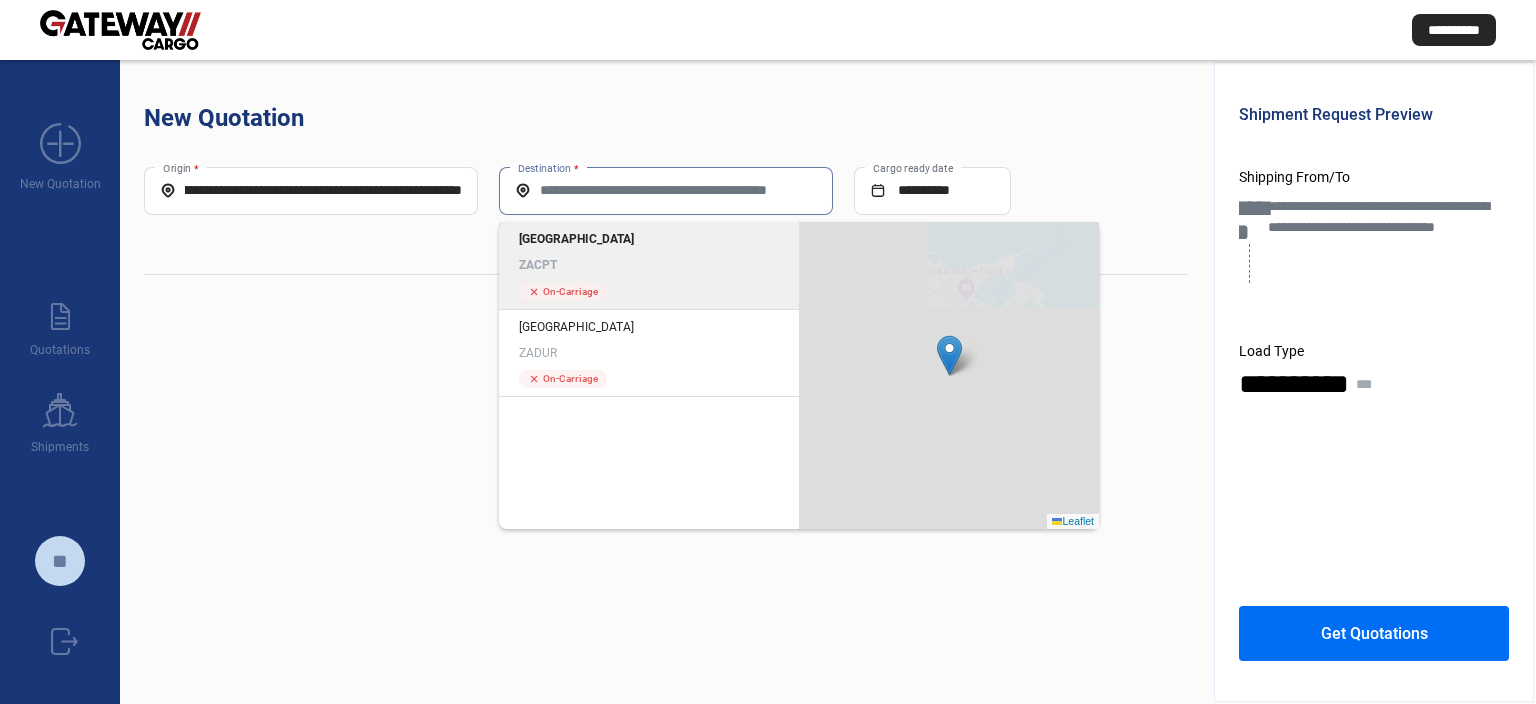 click on "Cape Town ZACPT" 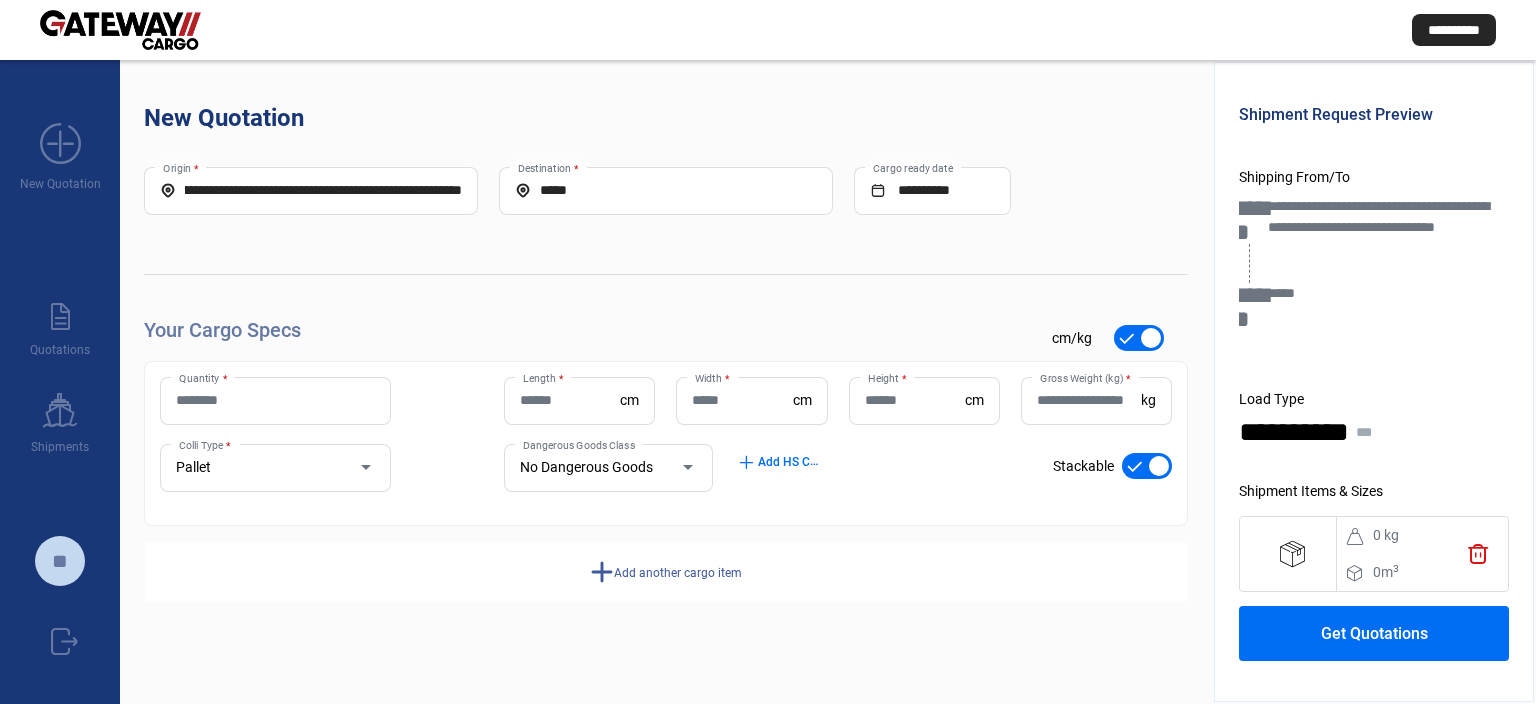 click on "Quantity *" at bounding box center [275, 400] 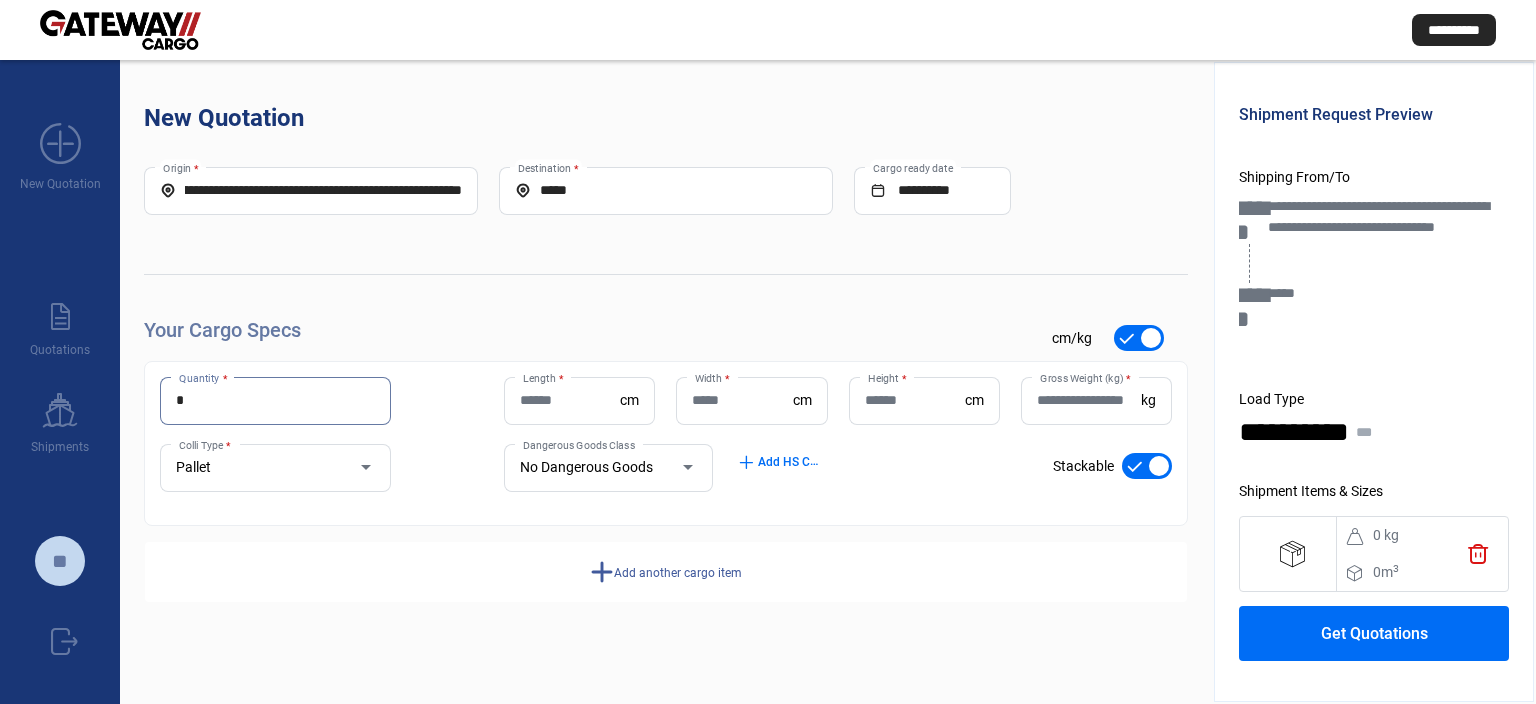 type on "*" 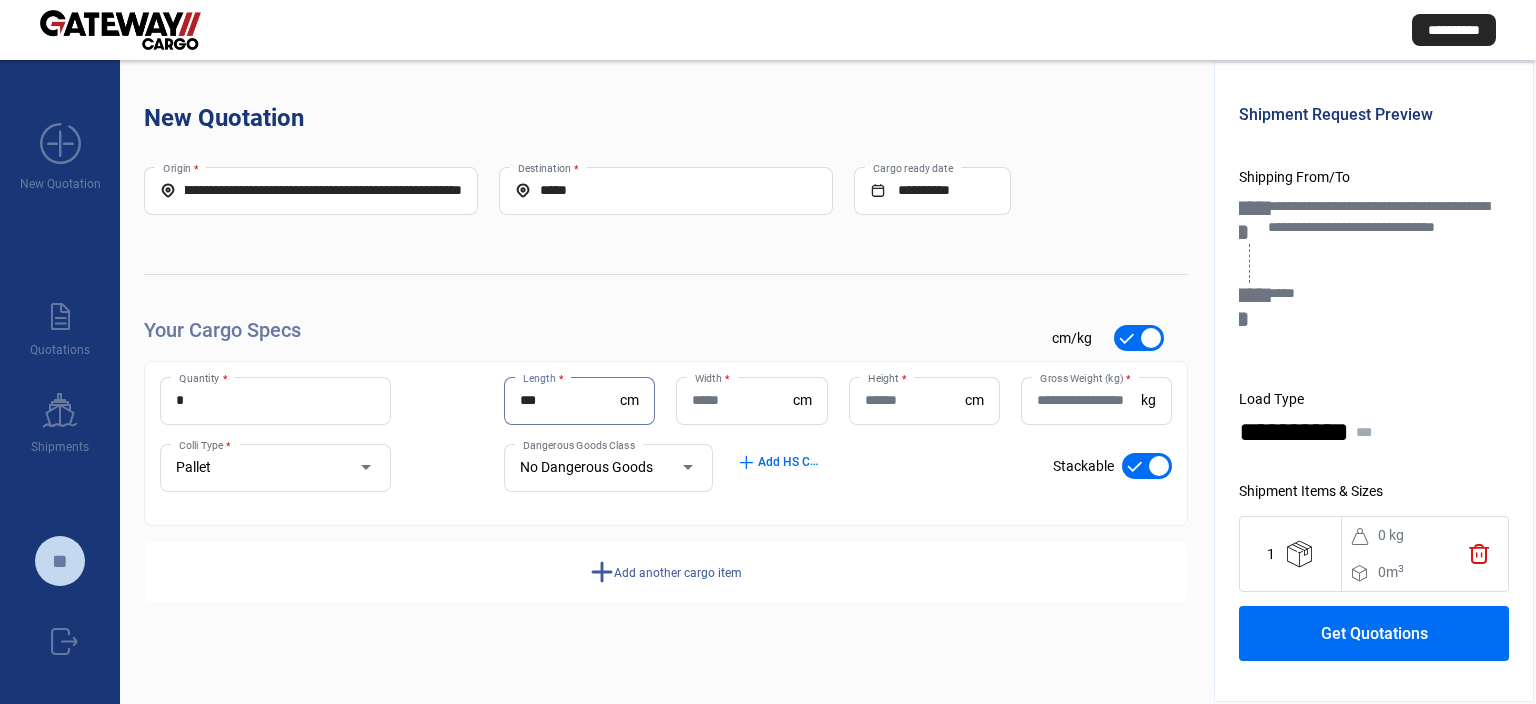 type on "***" 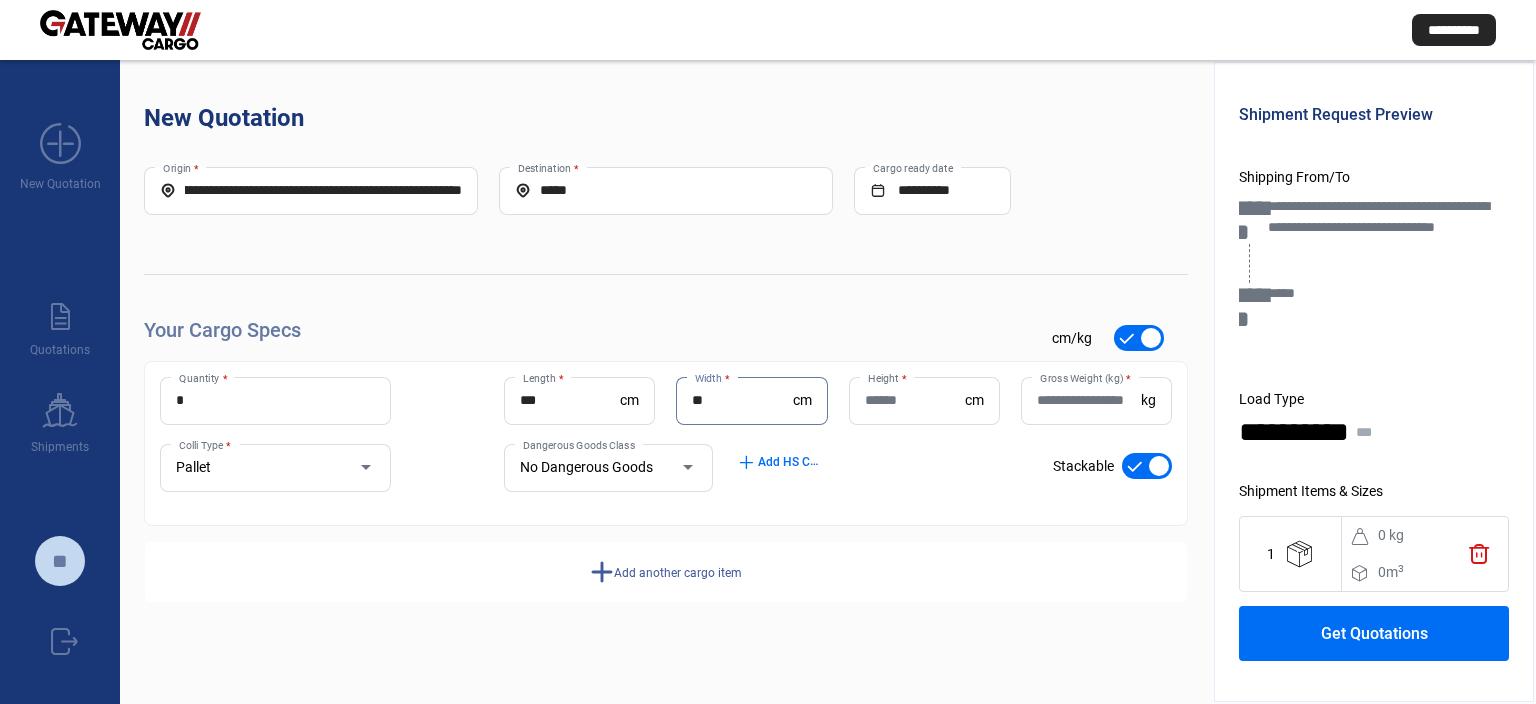 type on "**" 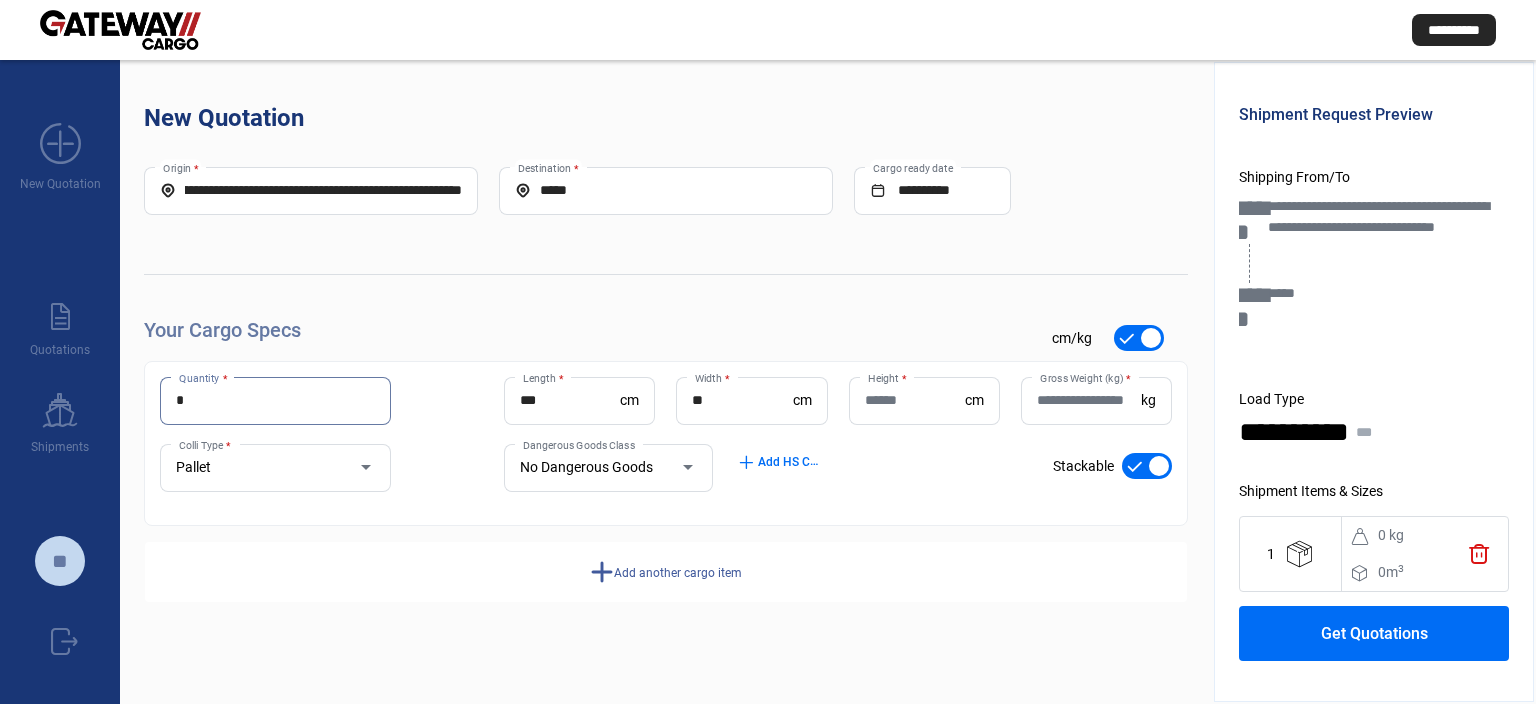 drag, startPoint x: 231, startPoint y: 402, endPoint x: 159, endPoint y: 398, distance: 72.11102 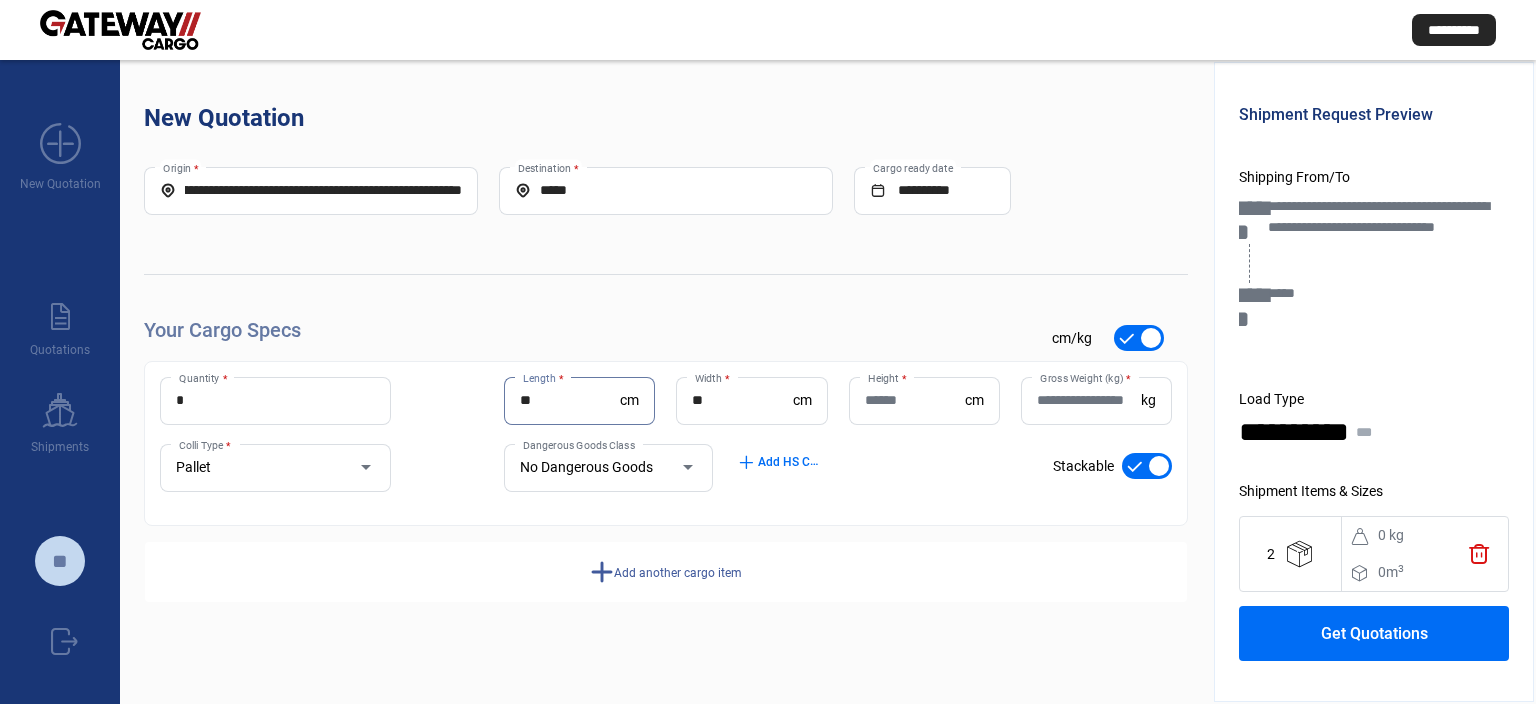 type on "***" 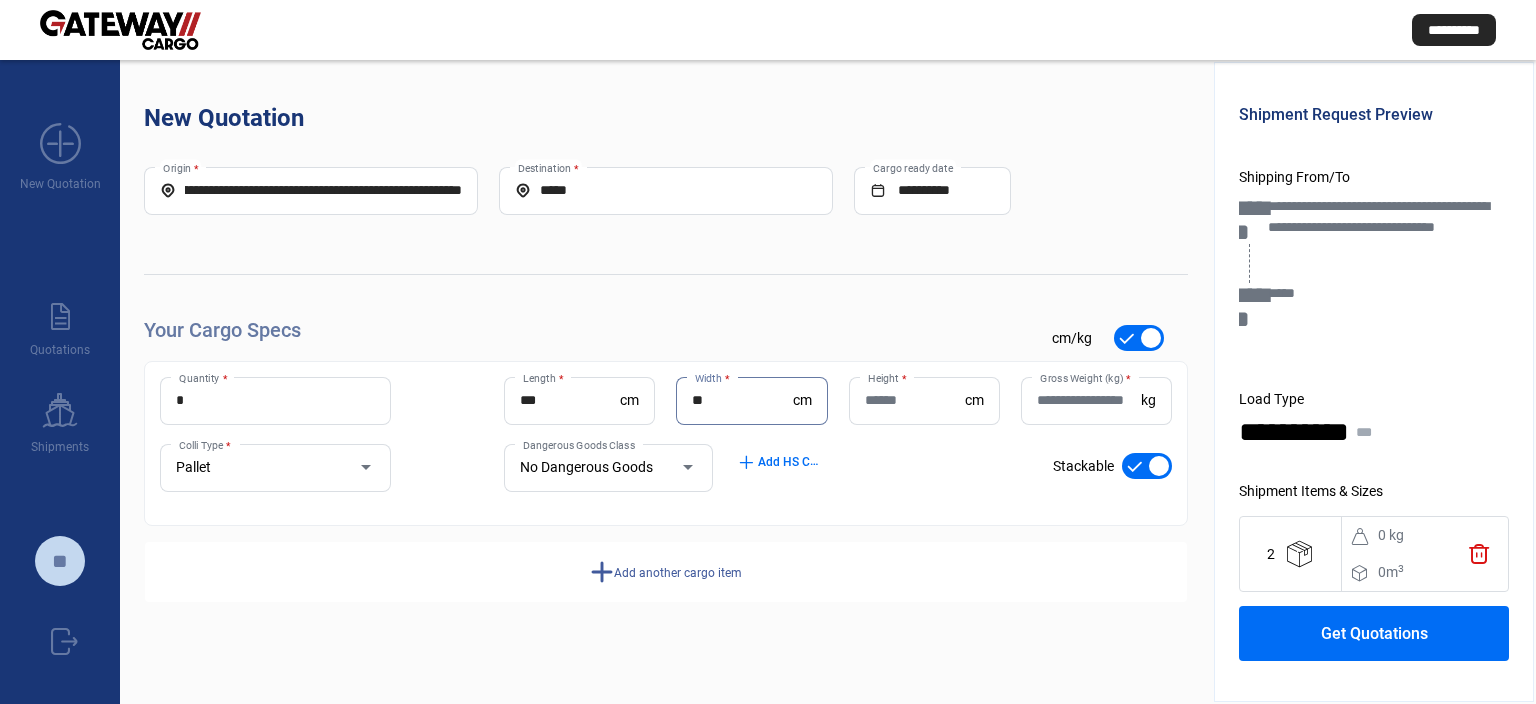 type on "*" 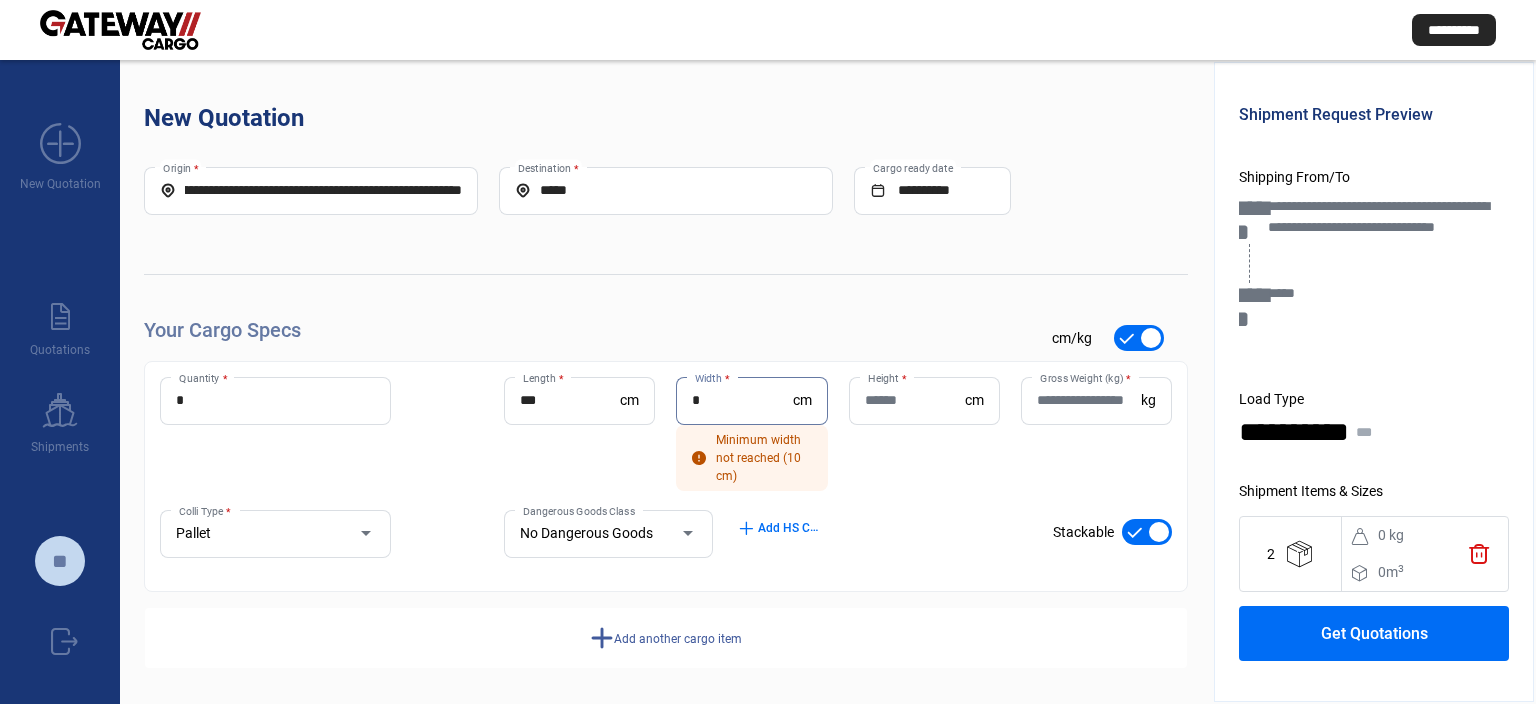 type on "**" 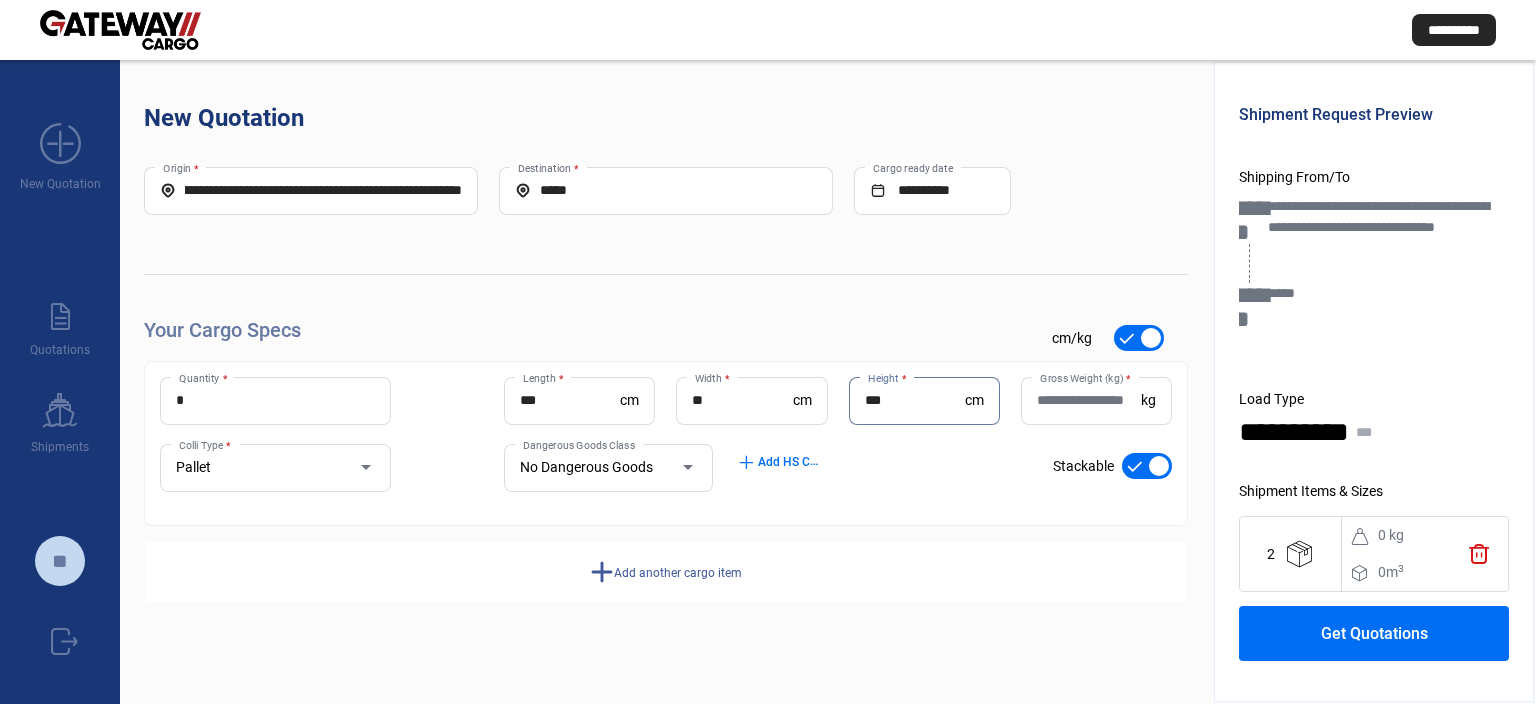 type on "***" 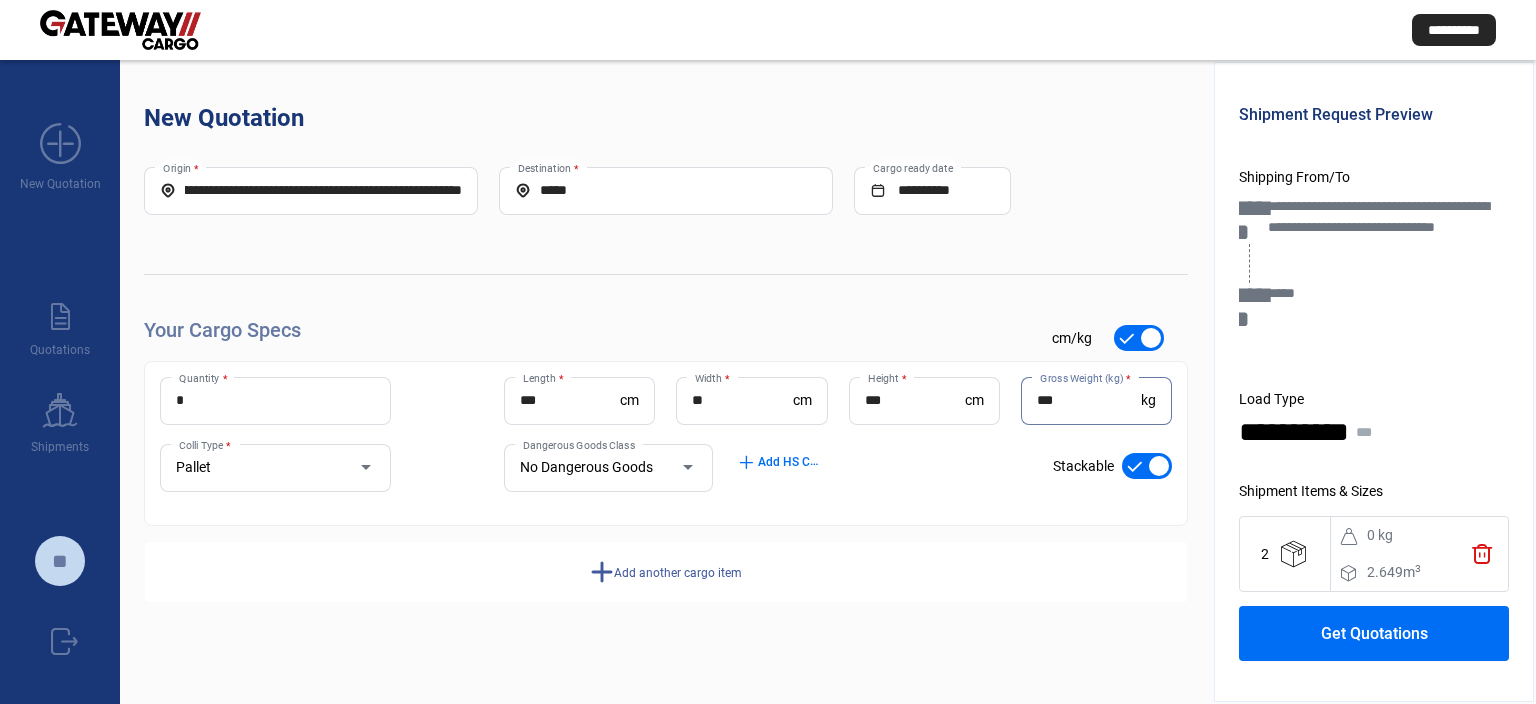 type on "***" 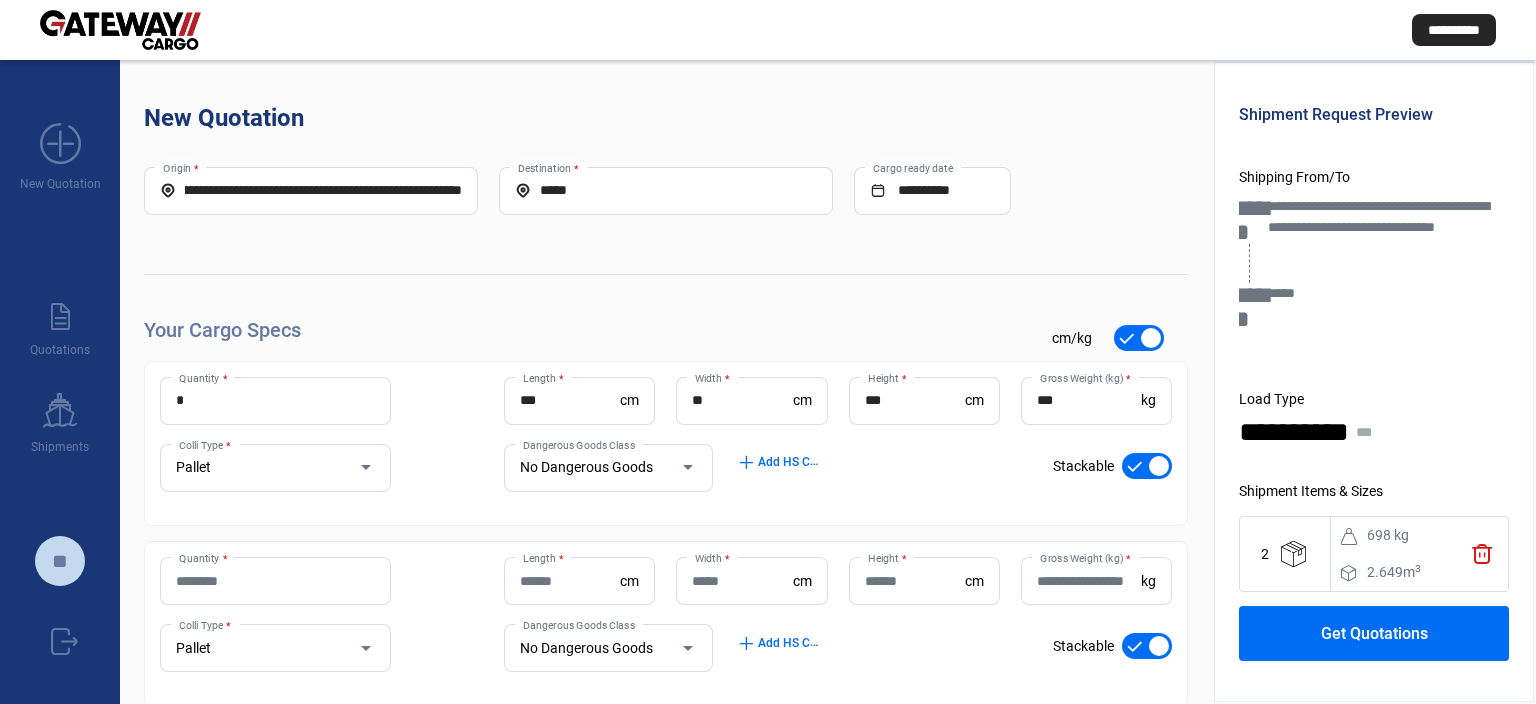 click on "Quantity *" at bounding box center (275, 581) 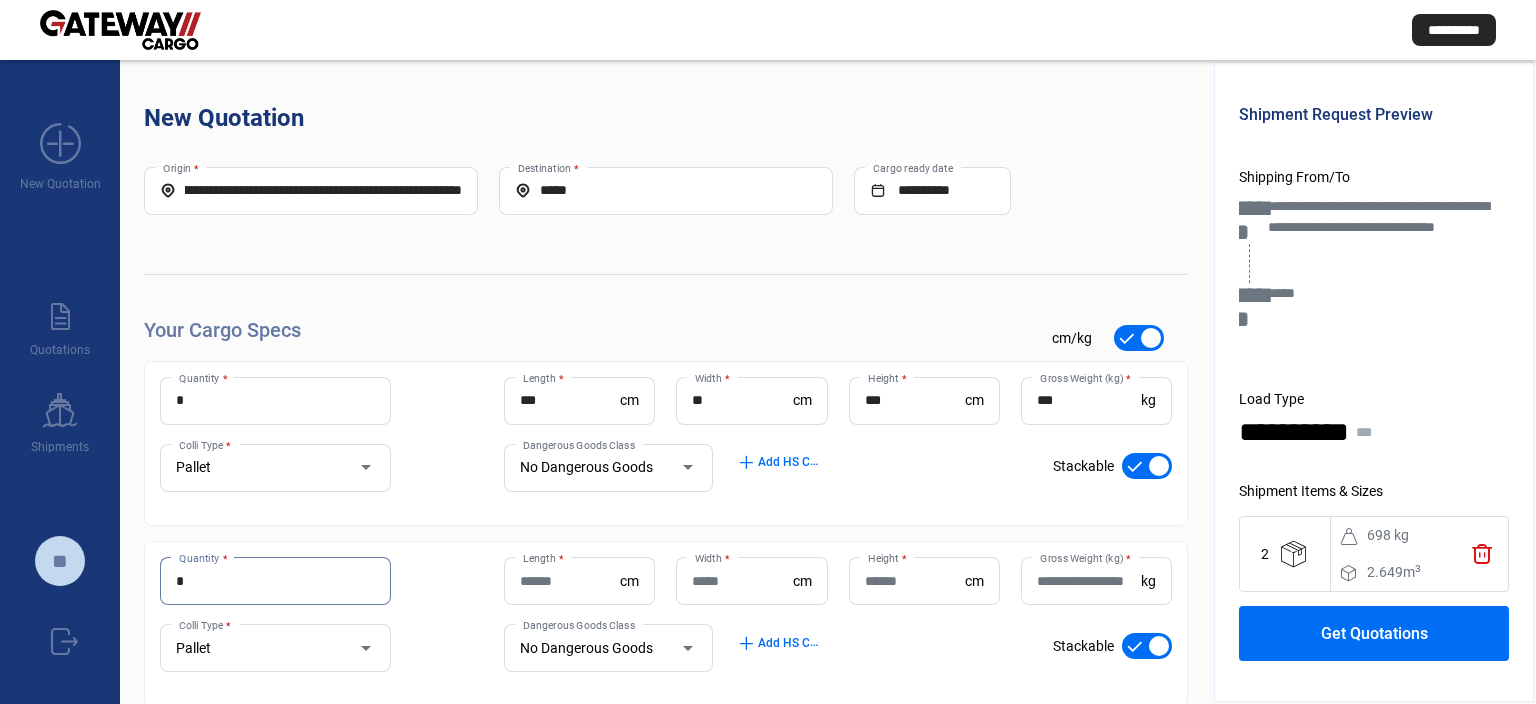 type on "*" 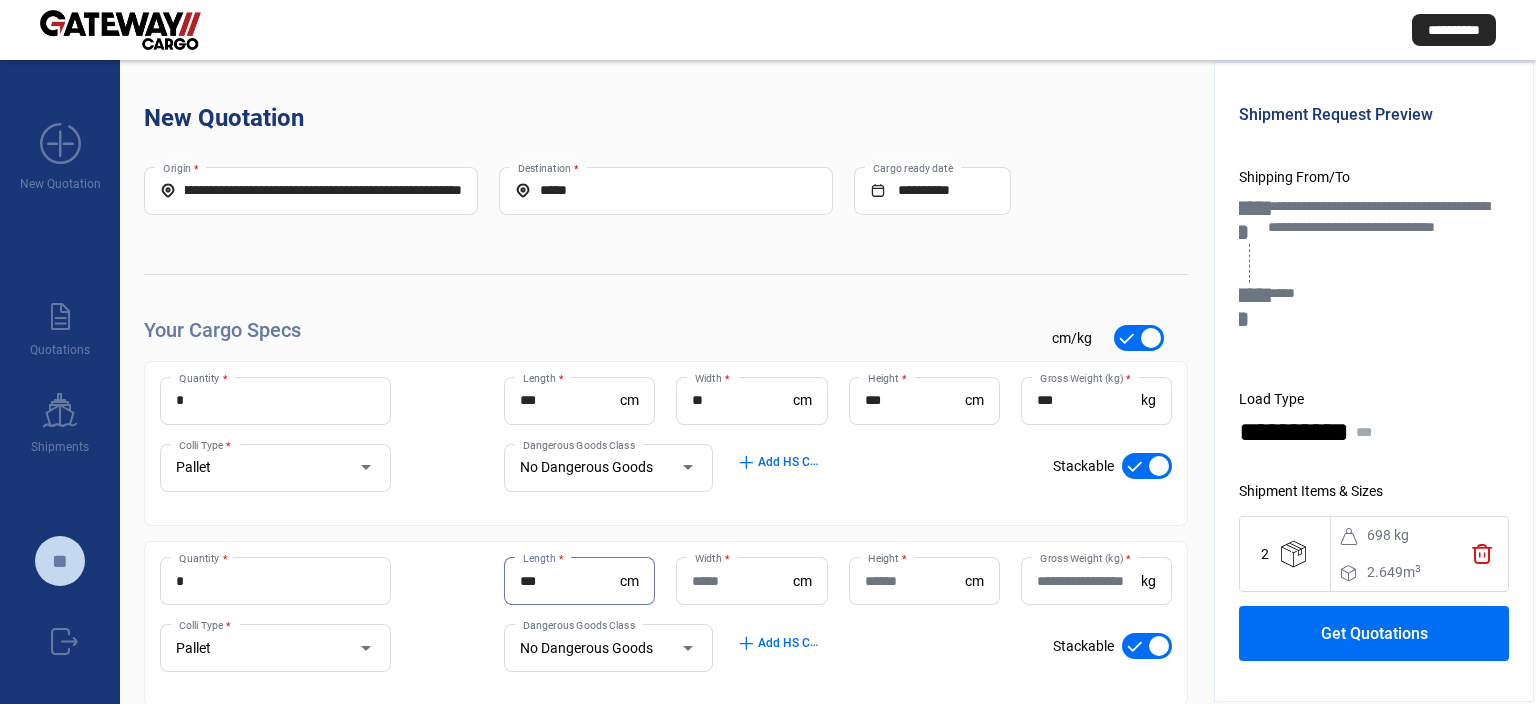 type on "***" 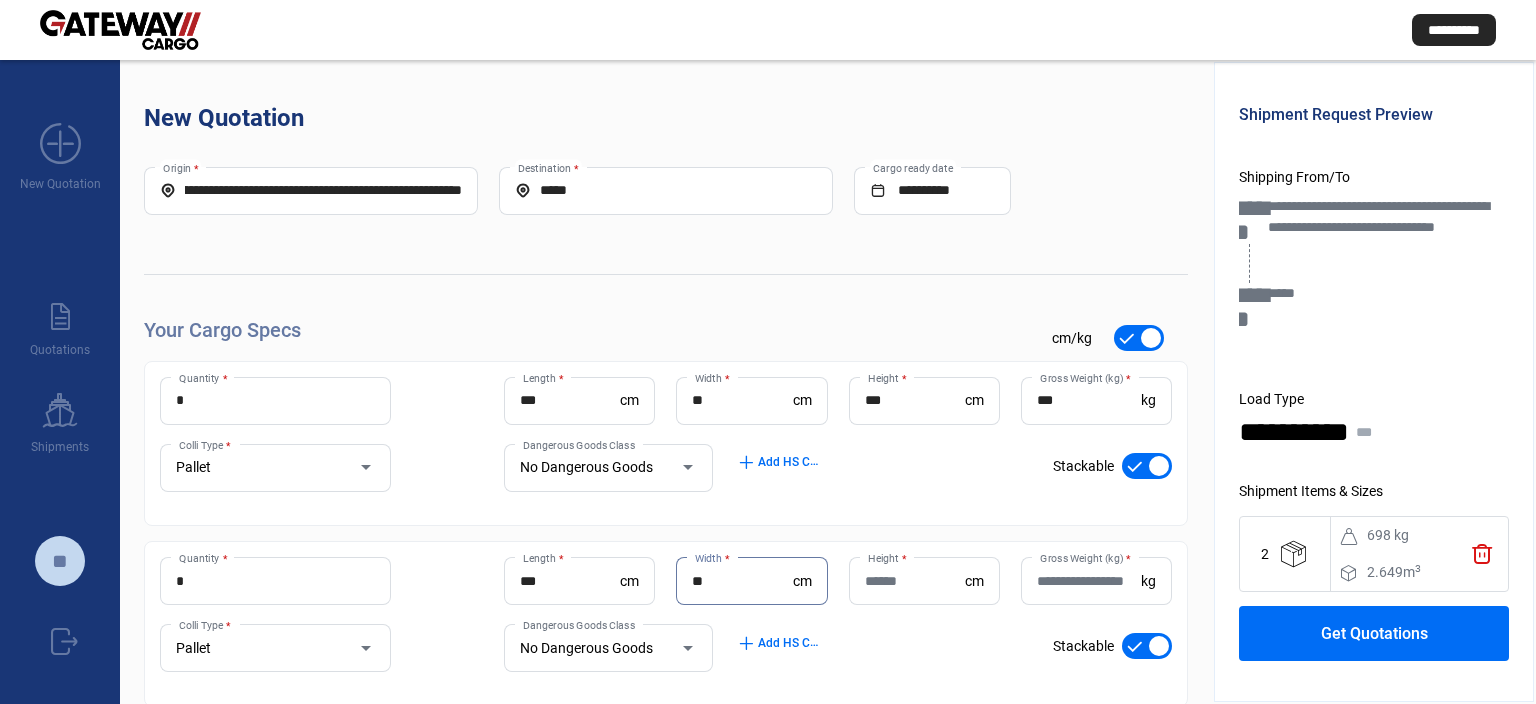 type on "**" 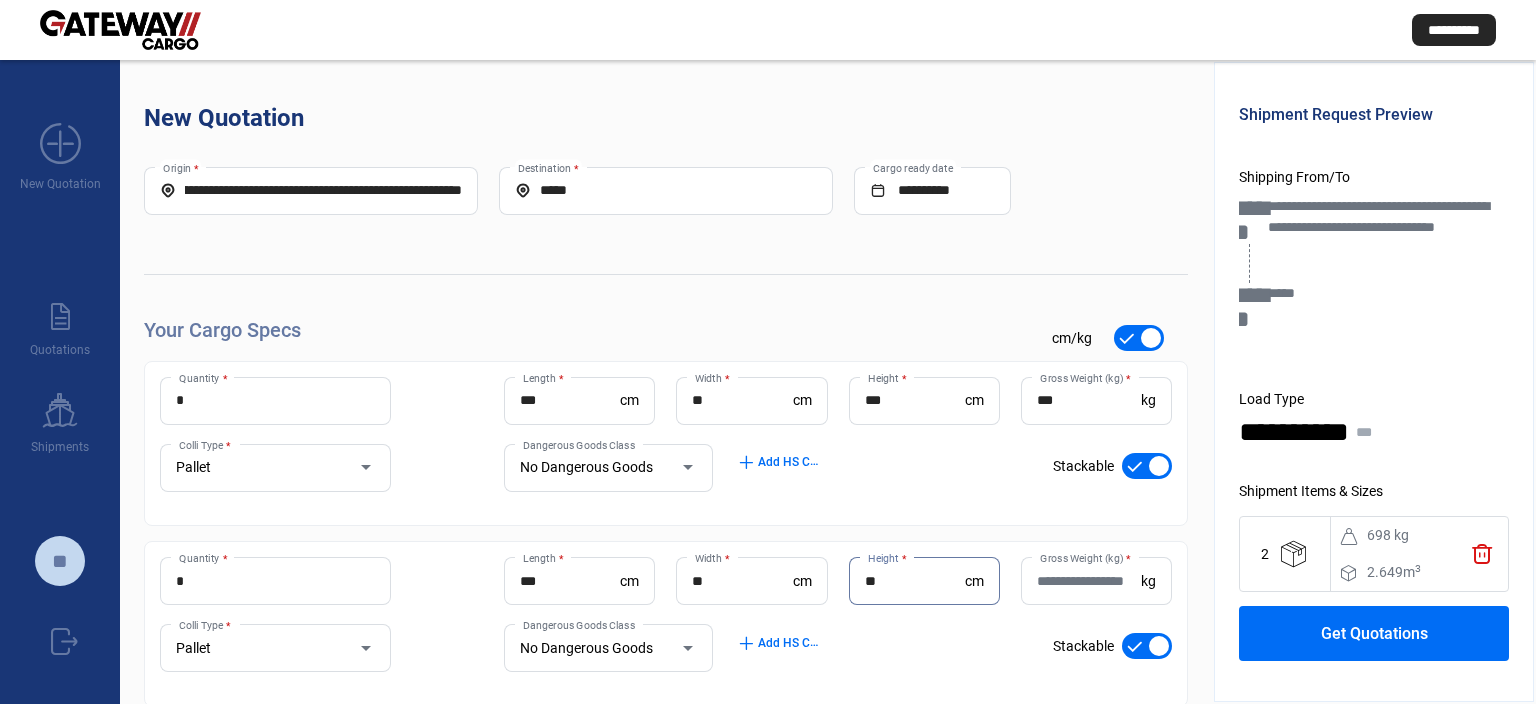 type on "**" 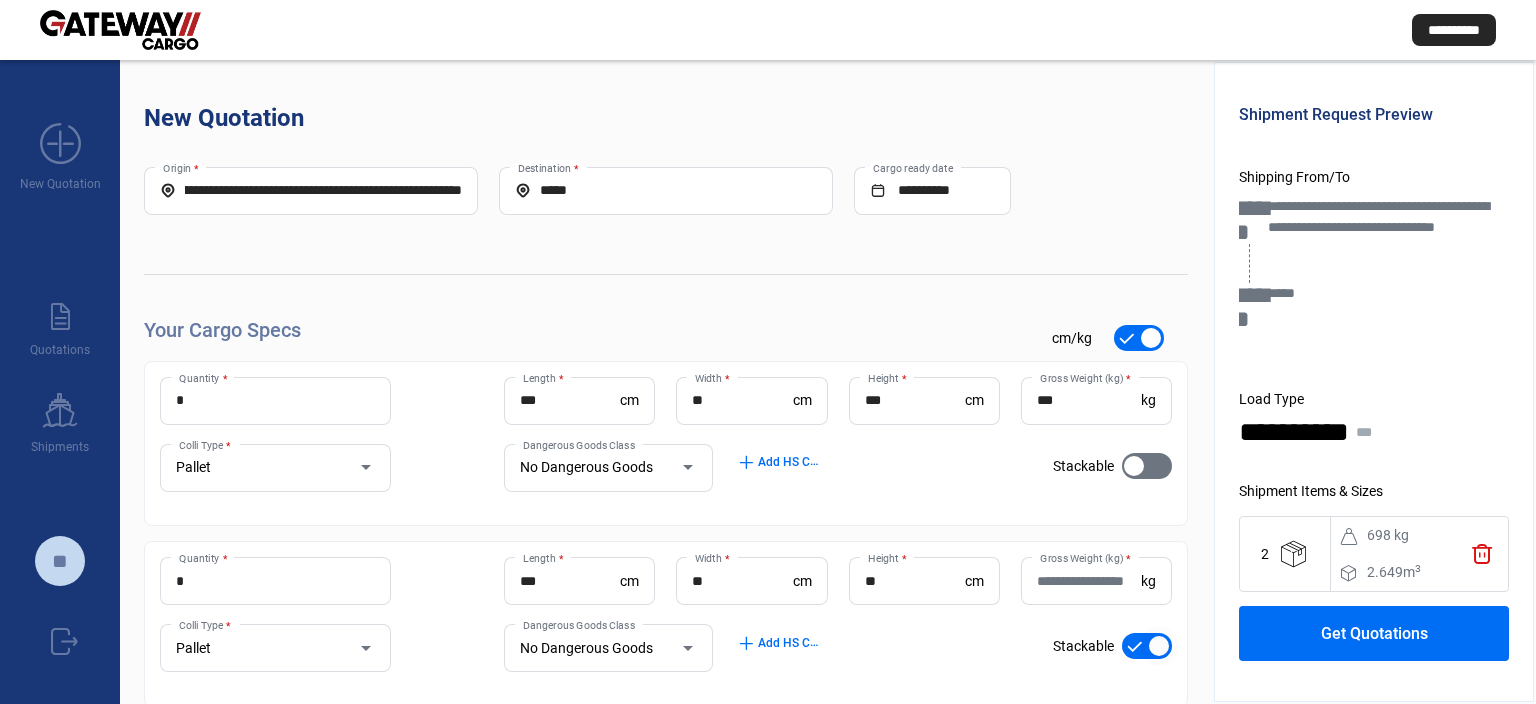 click at bounding box center (1159, 646) 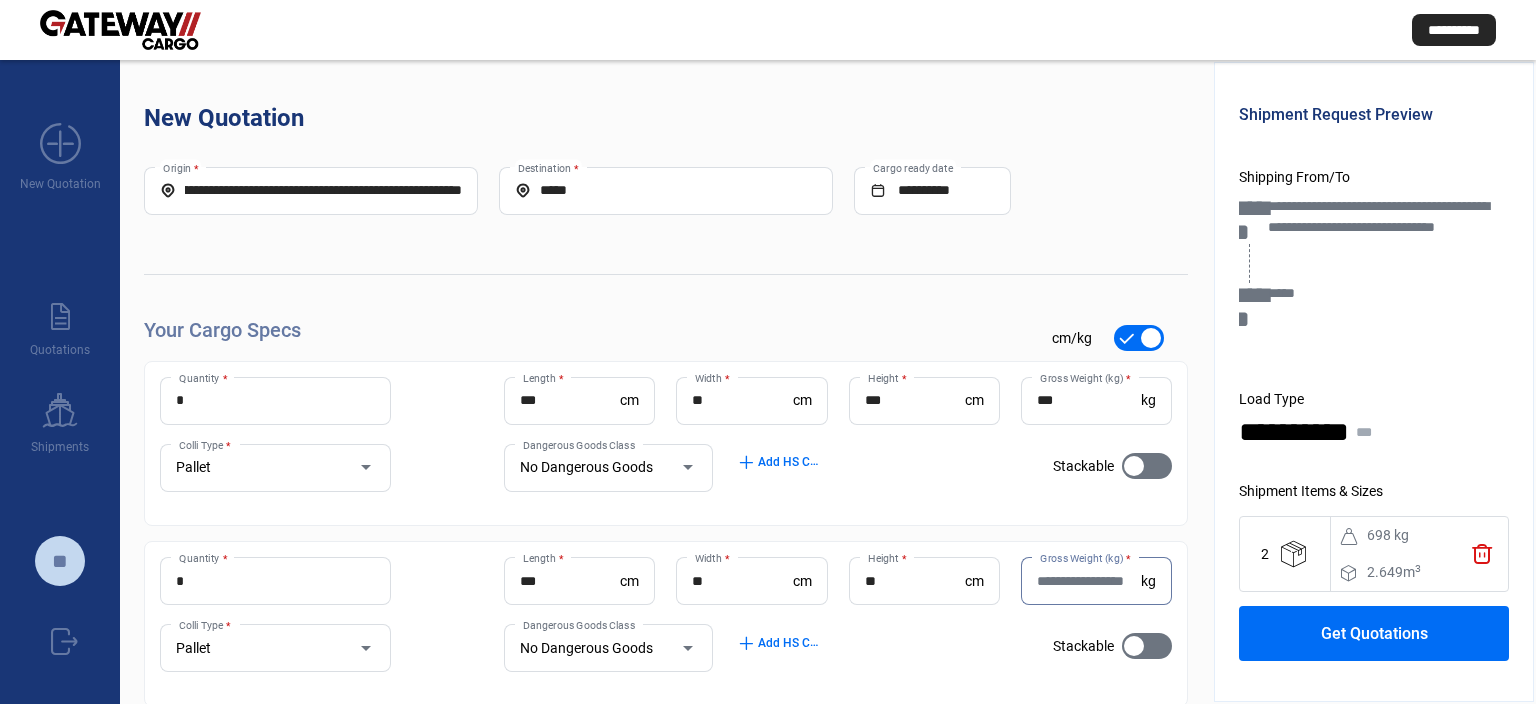 click on "Gross Weight (kg)  *" at bounding box center [1089, 581] 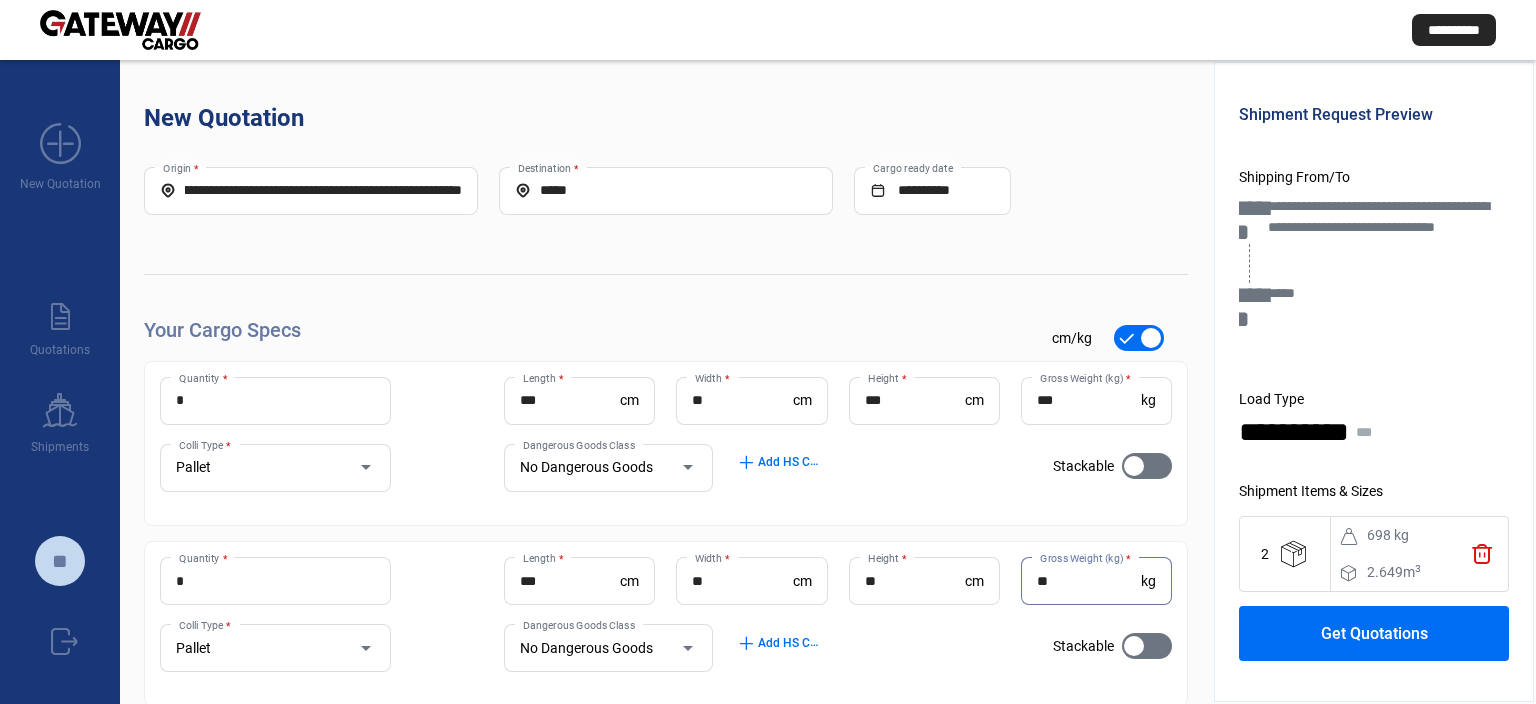 type on "**" 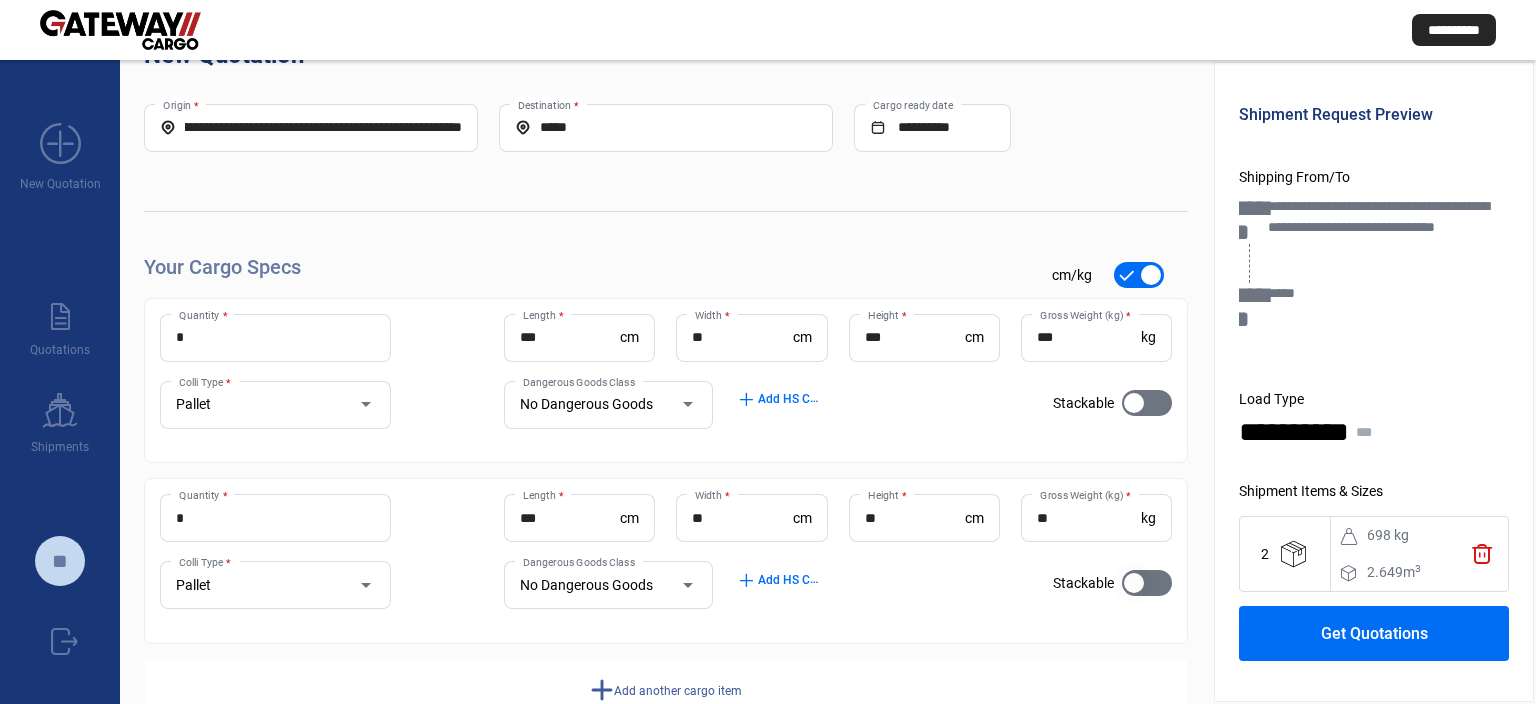 scroll, scrollTop: 119, scrollLeft: 0, axis: vertical 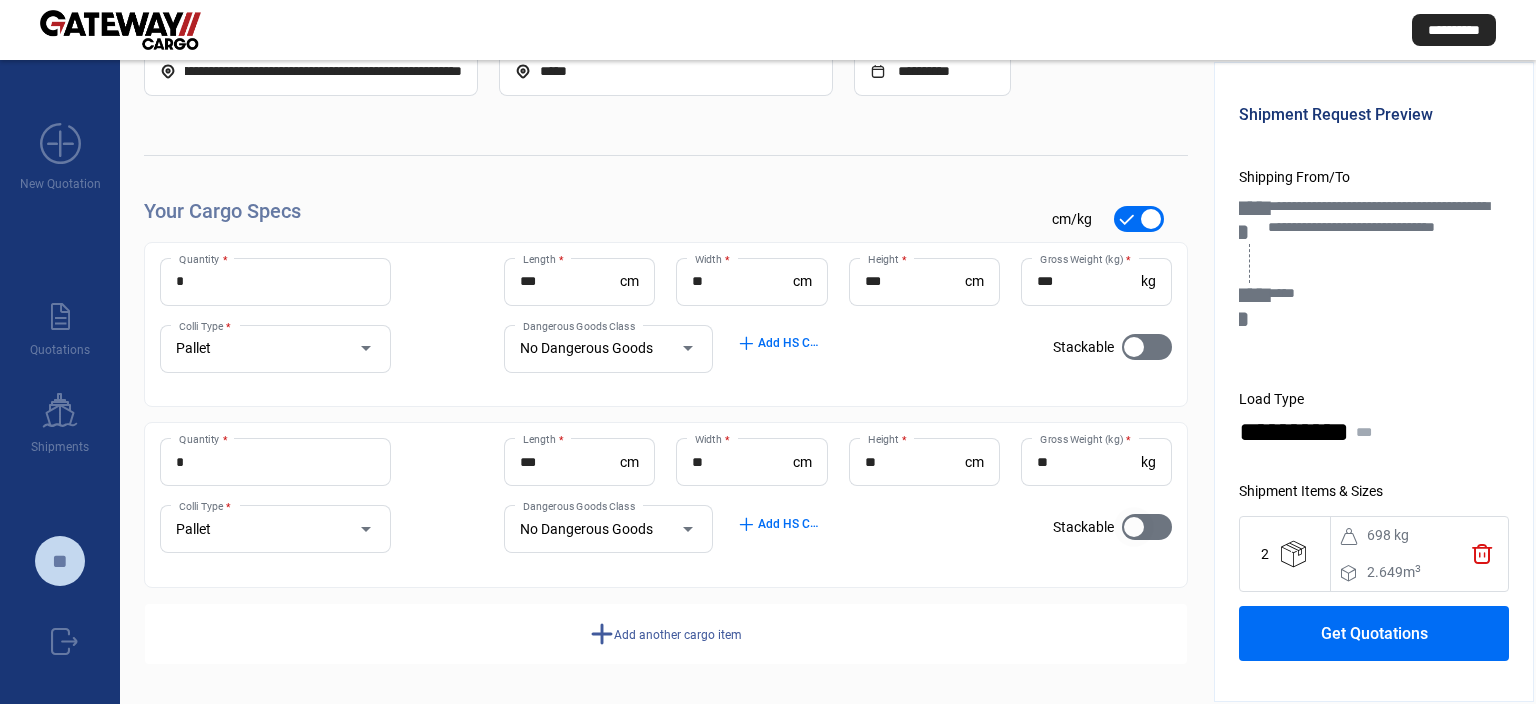 click on "Pallet Colli Type *" 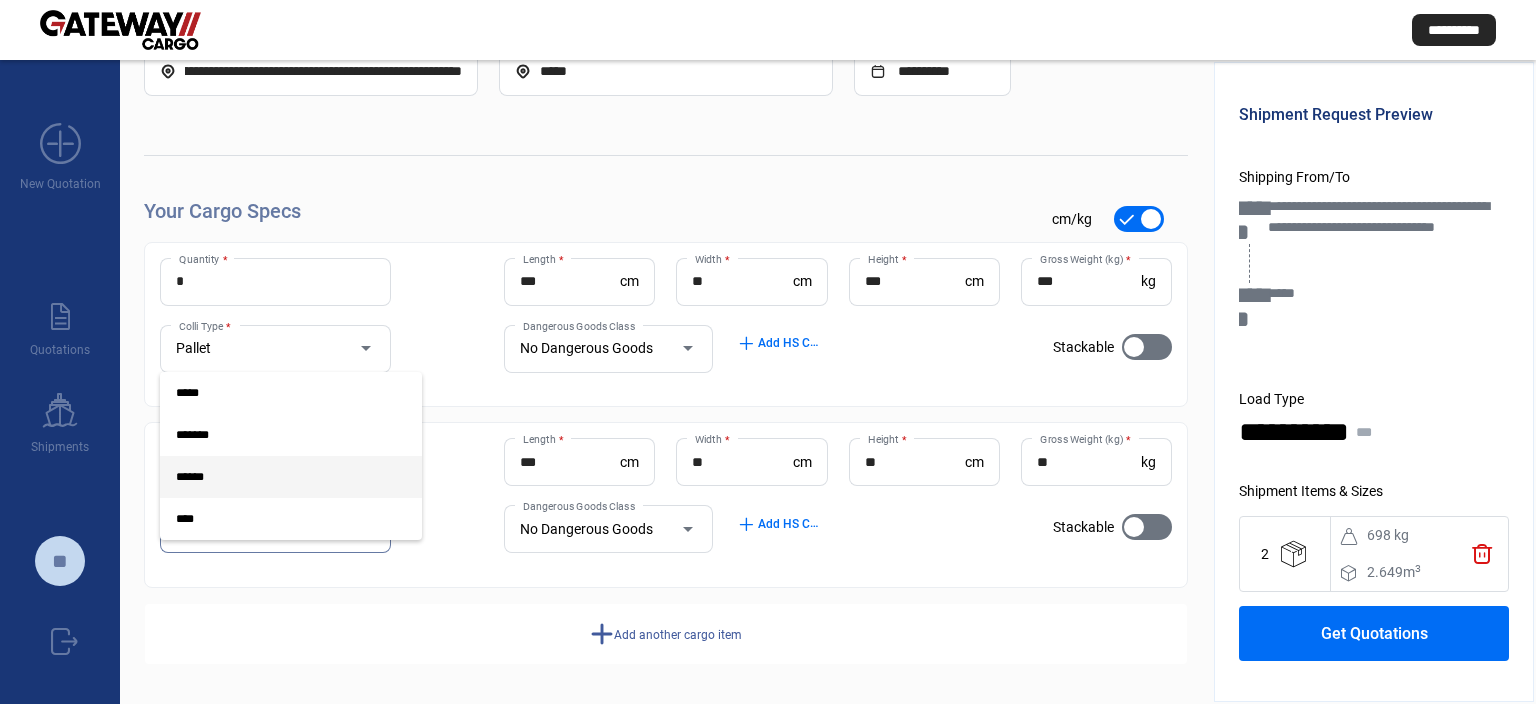 click on "******" at bounding box center (275, 477) 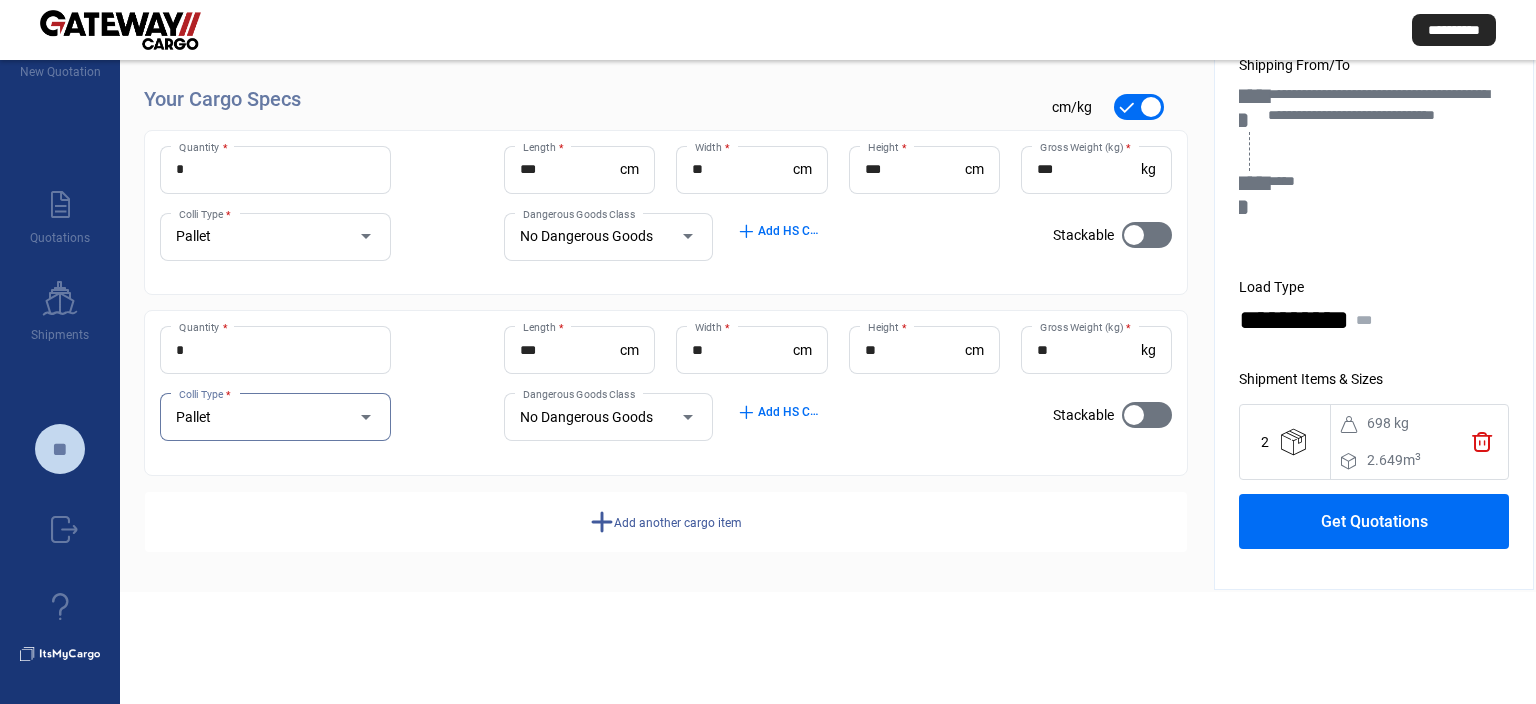 scroll, scrollTop: 0, scrollLeft: 0, axis: both 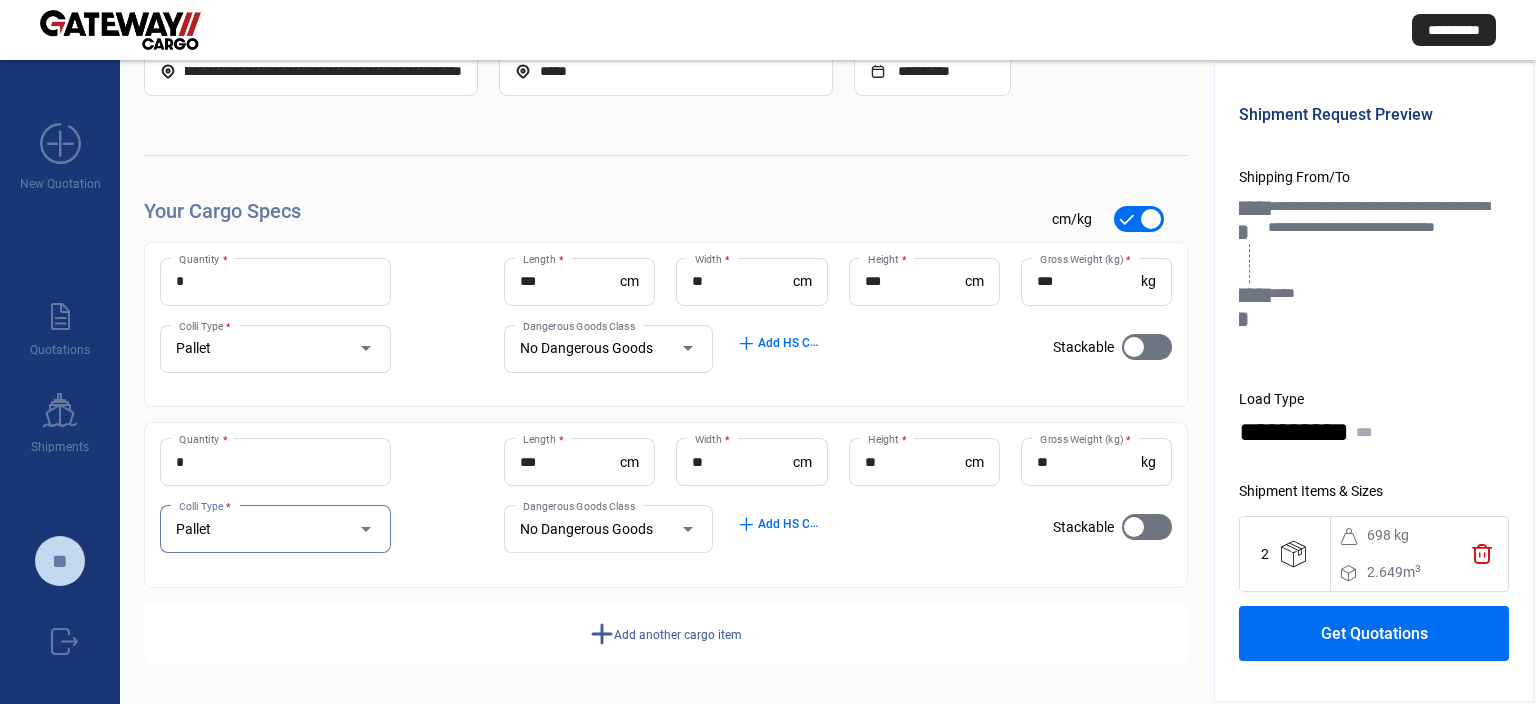click on "add  Add another cargo item" 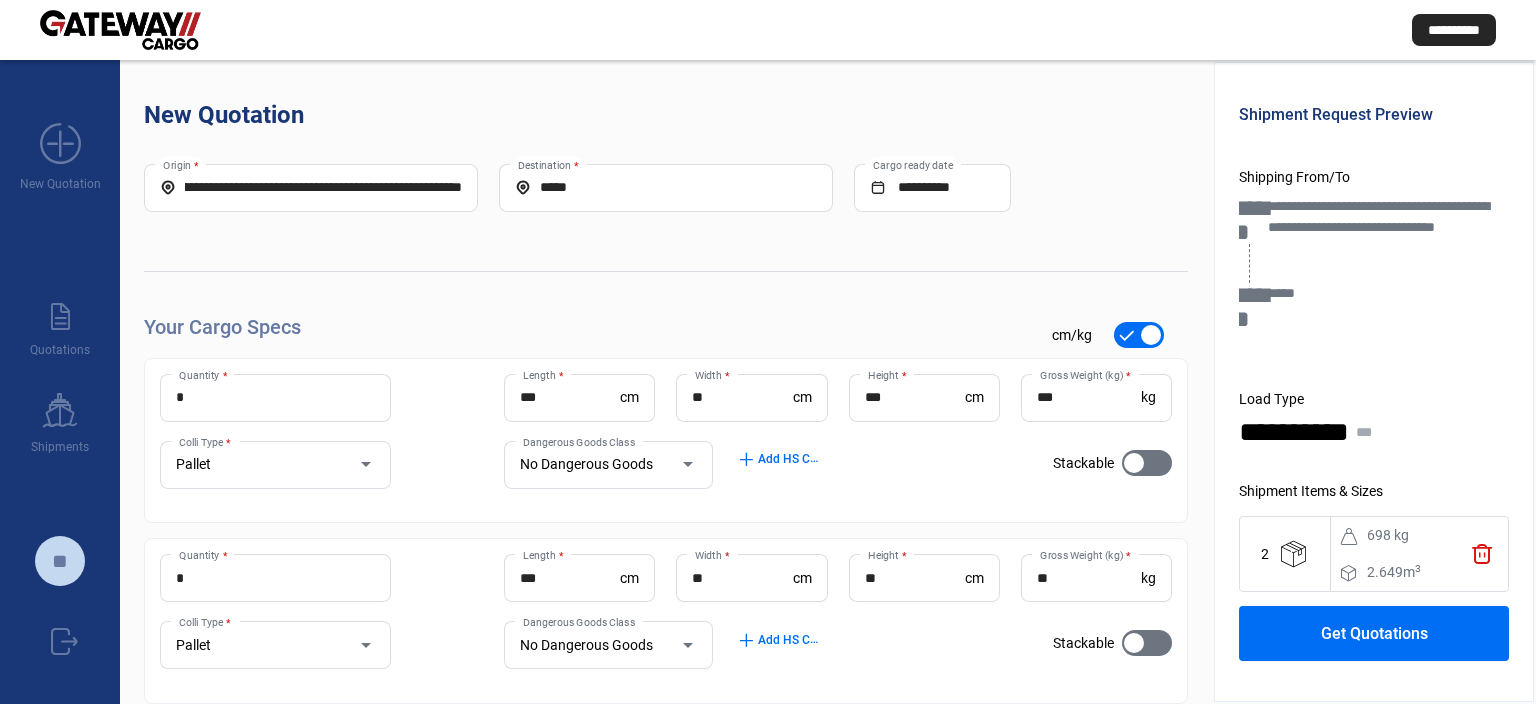 scroll, scrollTop: 0, scrollLeft: 0, axis: both 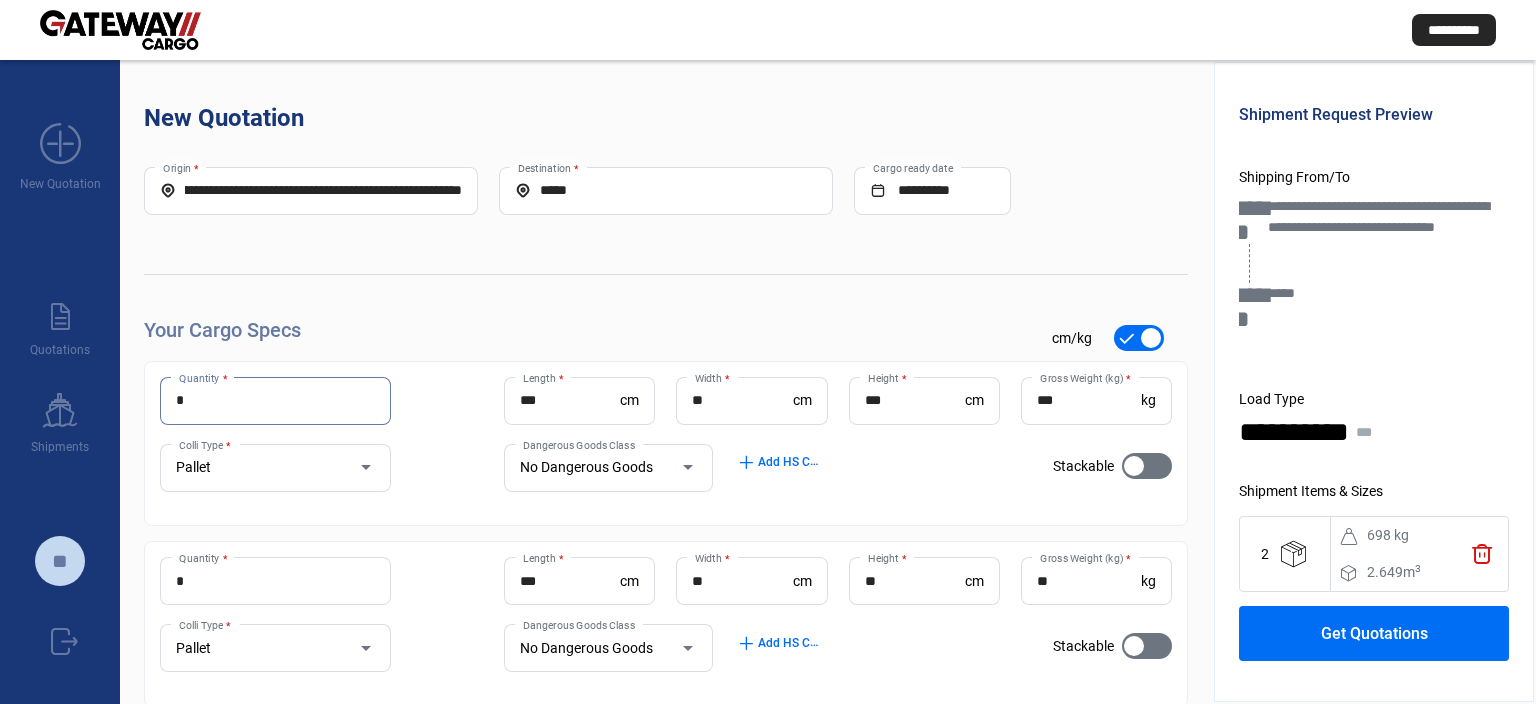 drag, startPoint x: 183, startPoint y: 400, endPoint x: 63, endPoint y: 415, distance: 120.93387 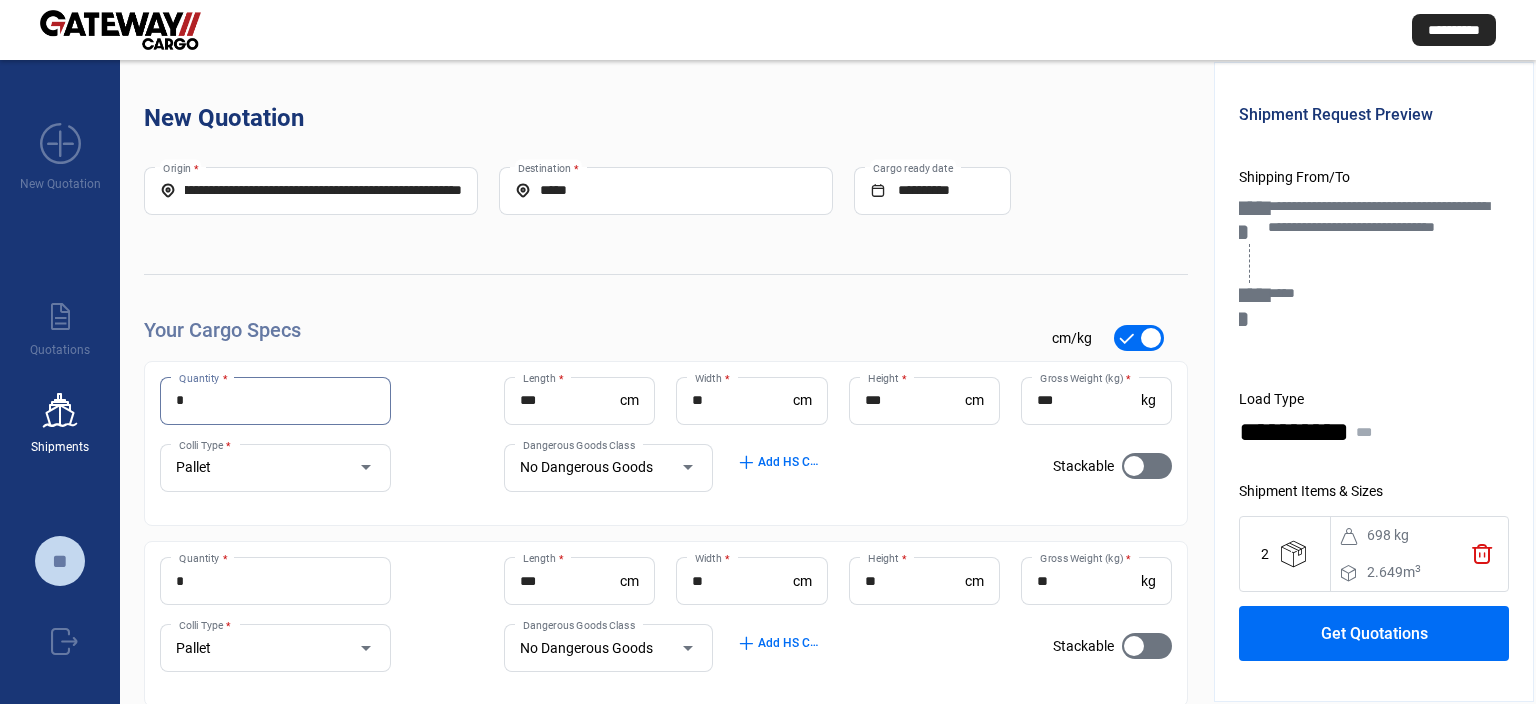 type on "*" 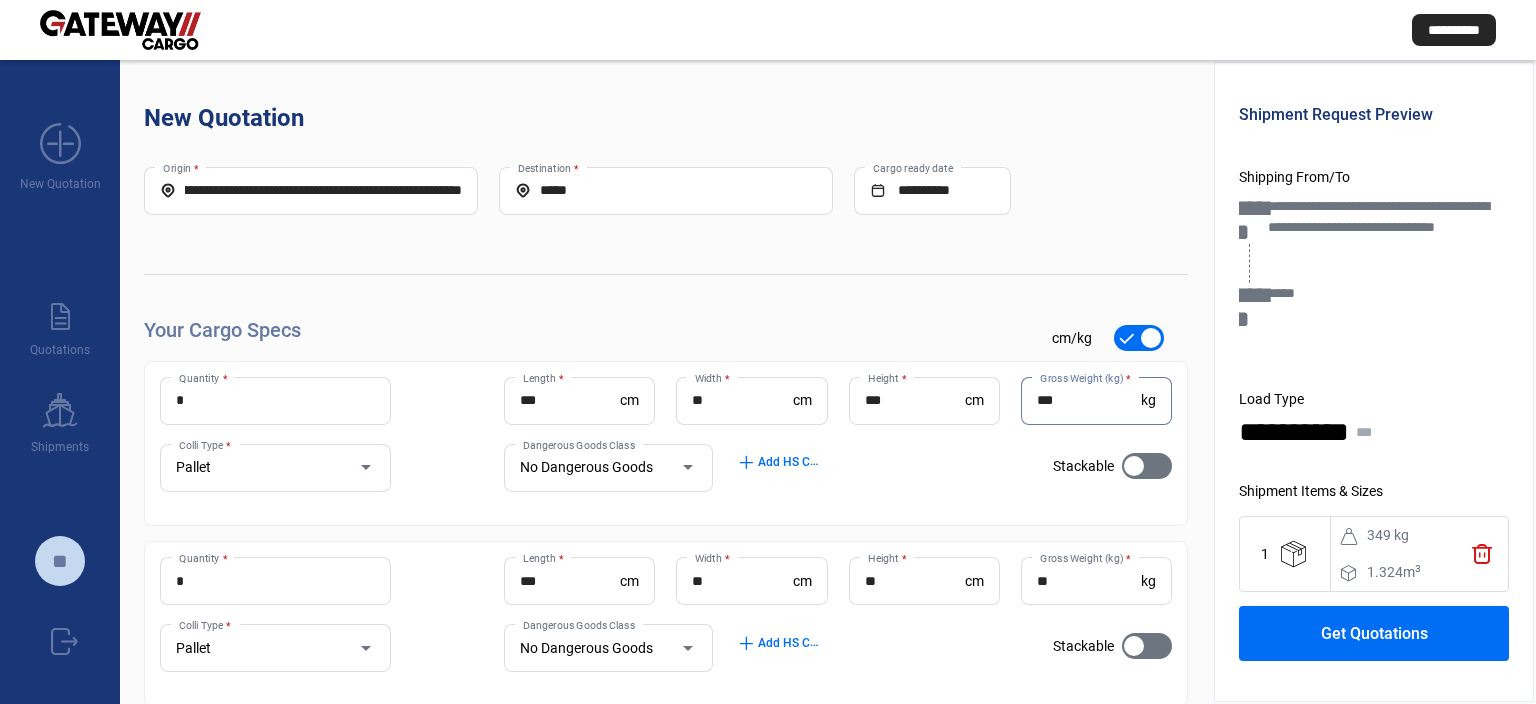 drag, startPoint x: 1074, startPoint y: 402, endPoint x: 991, endPoint y: 400, distance: 83.02409 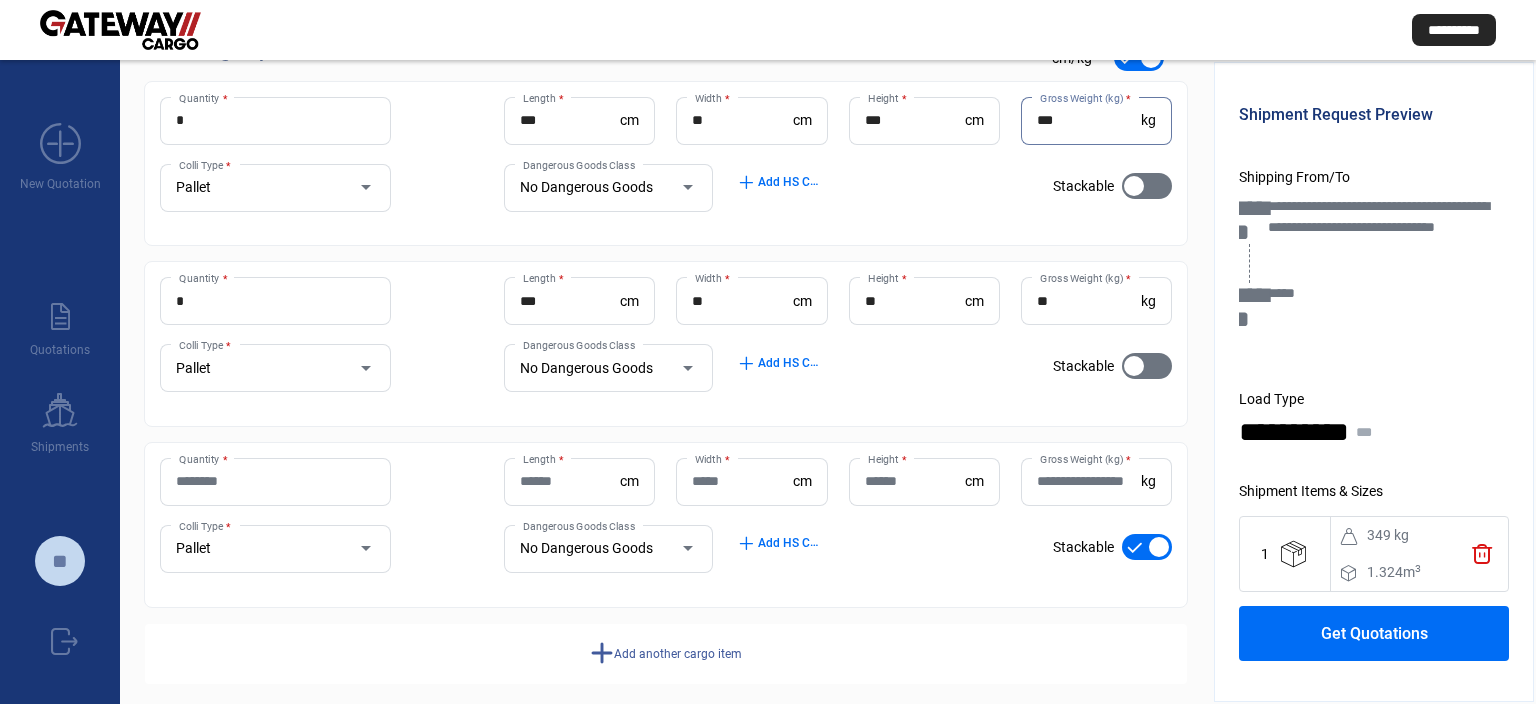 scroll, scrollTop: 299, scrollLeft: 0, axis: vertical 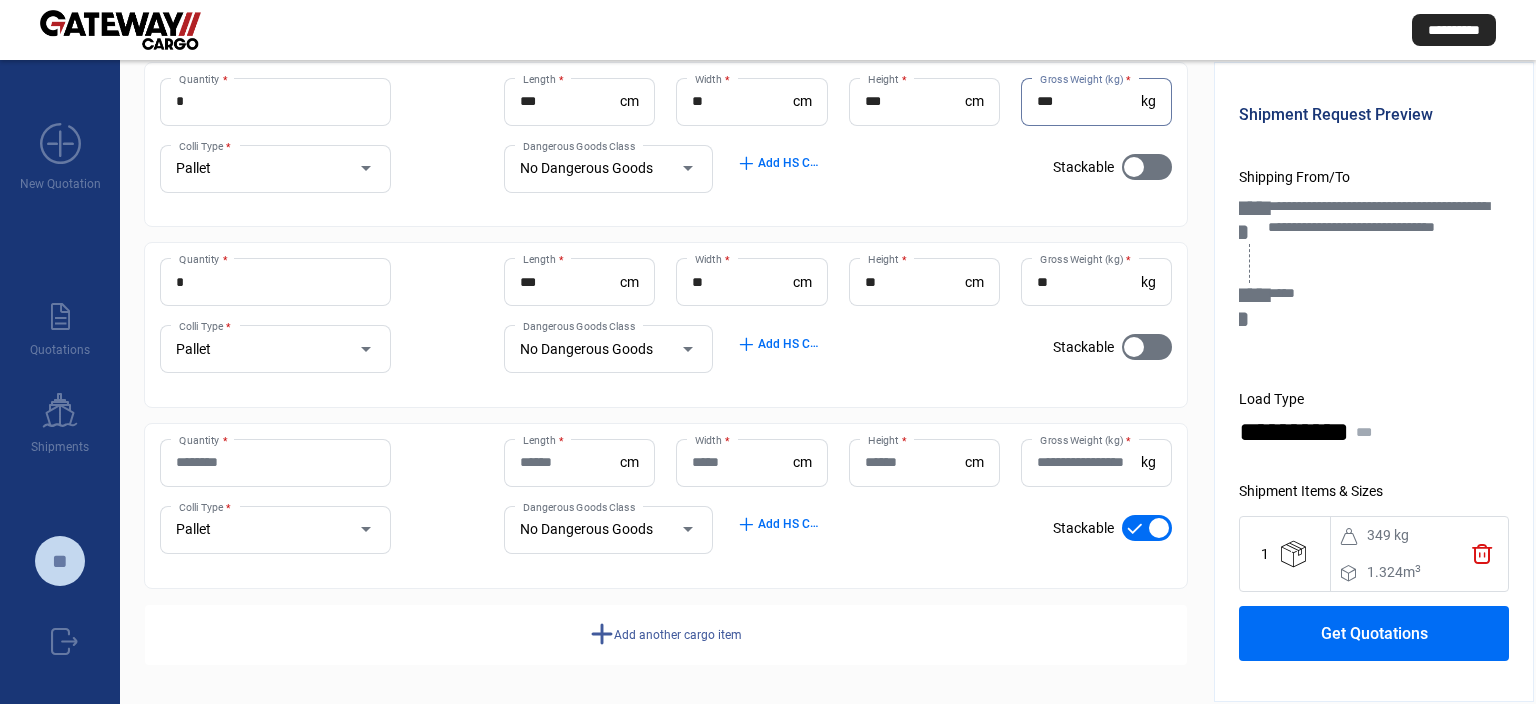 type on "***" 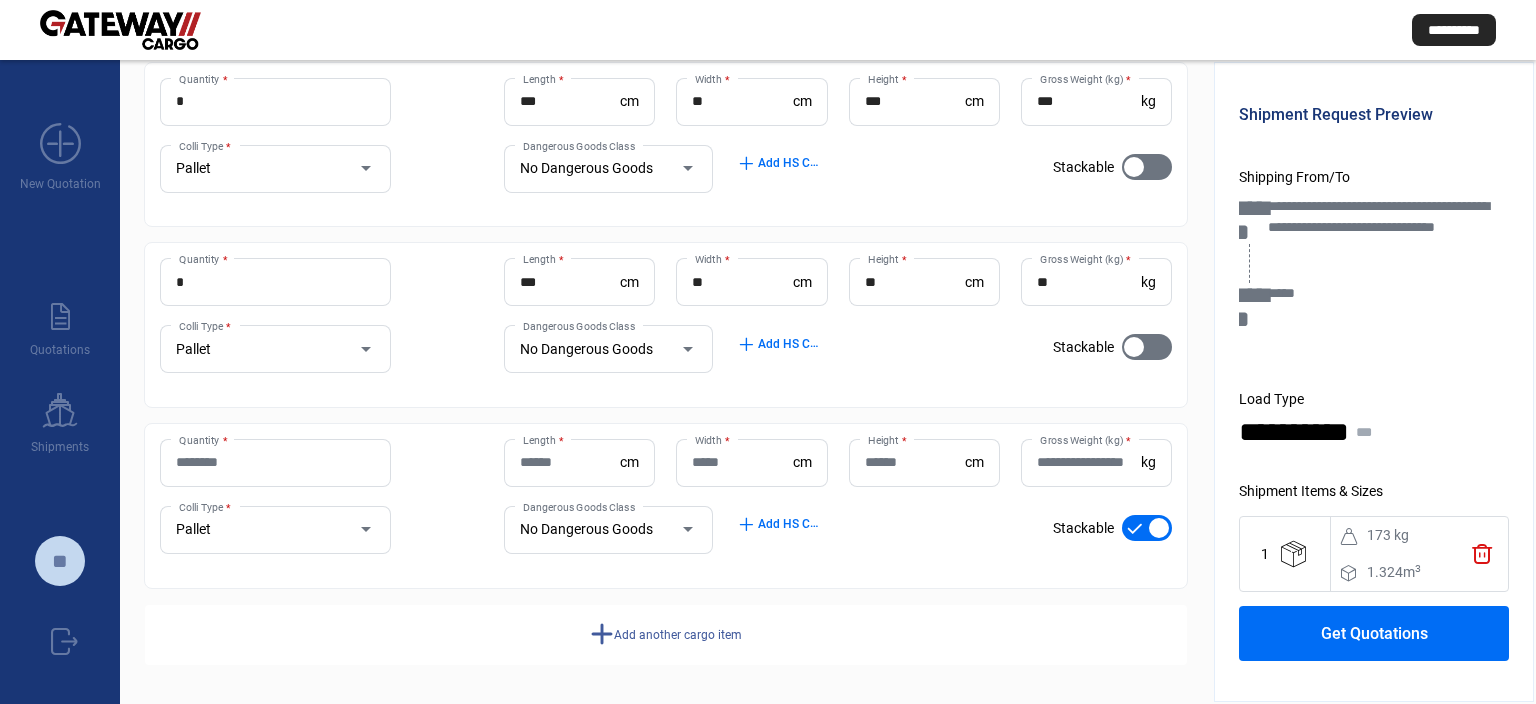 click on "Quantity *" 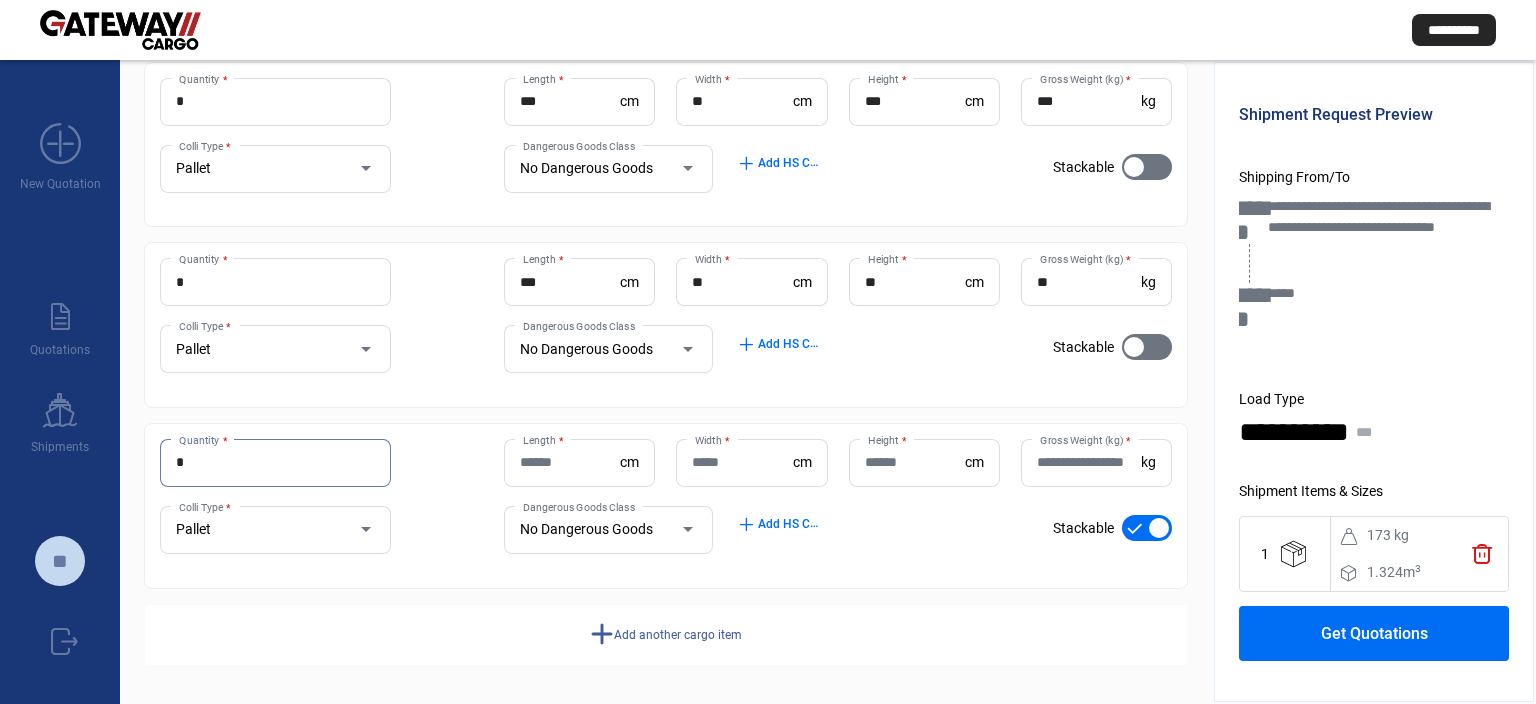 type on "*" 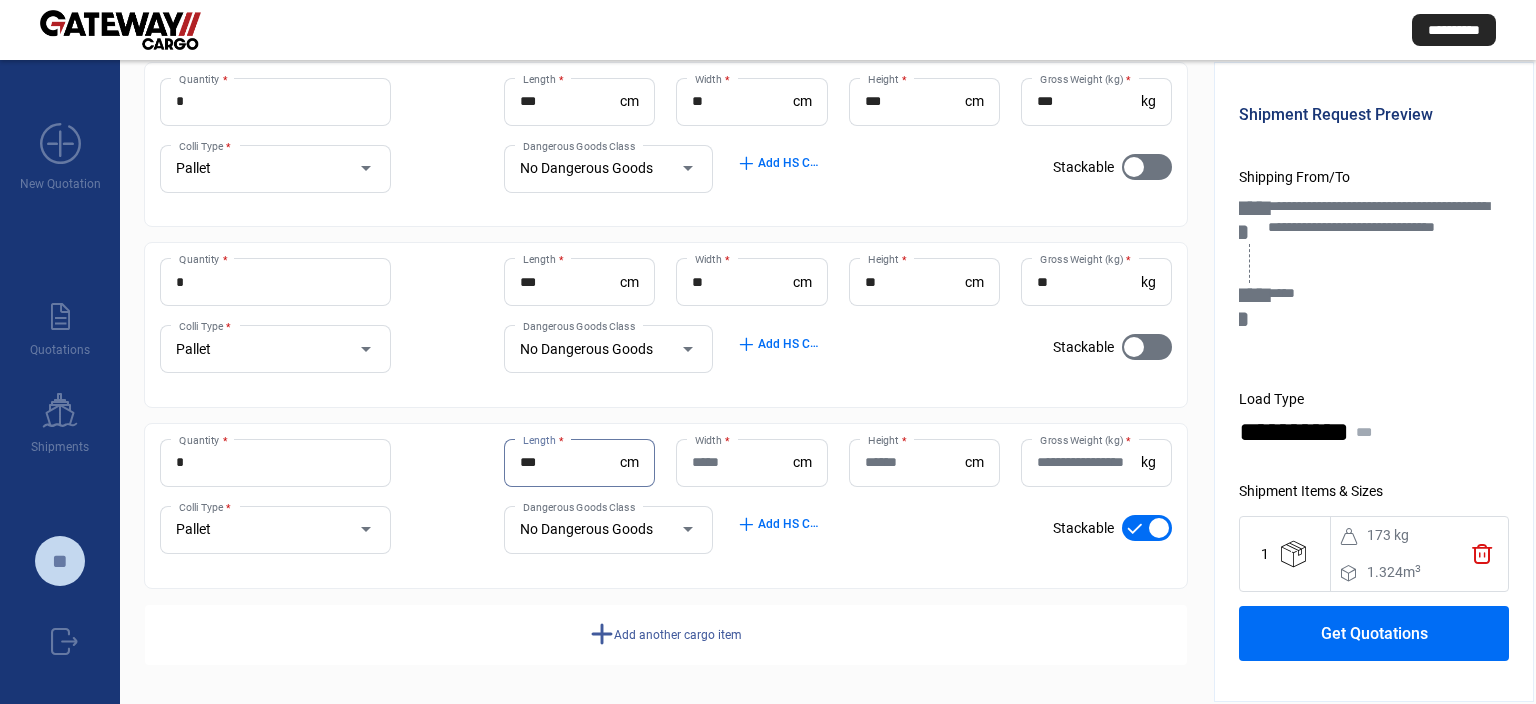 type on "***" 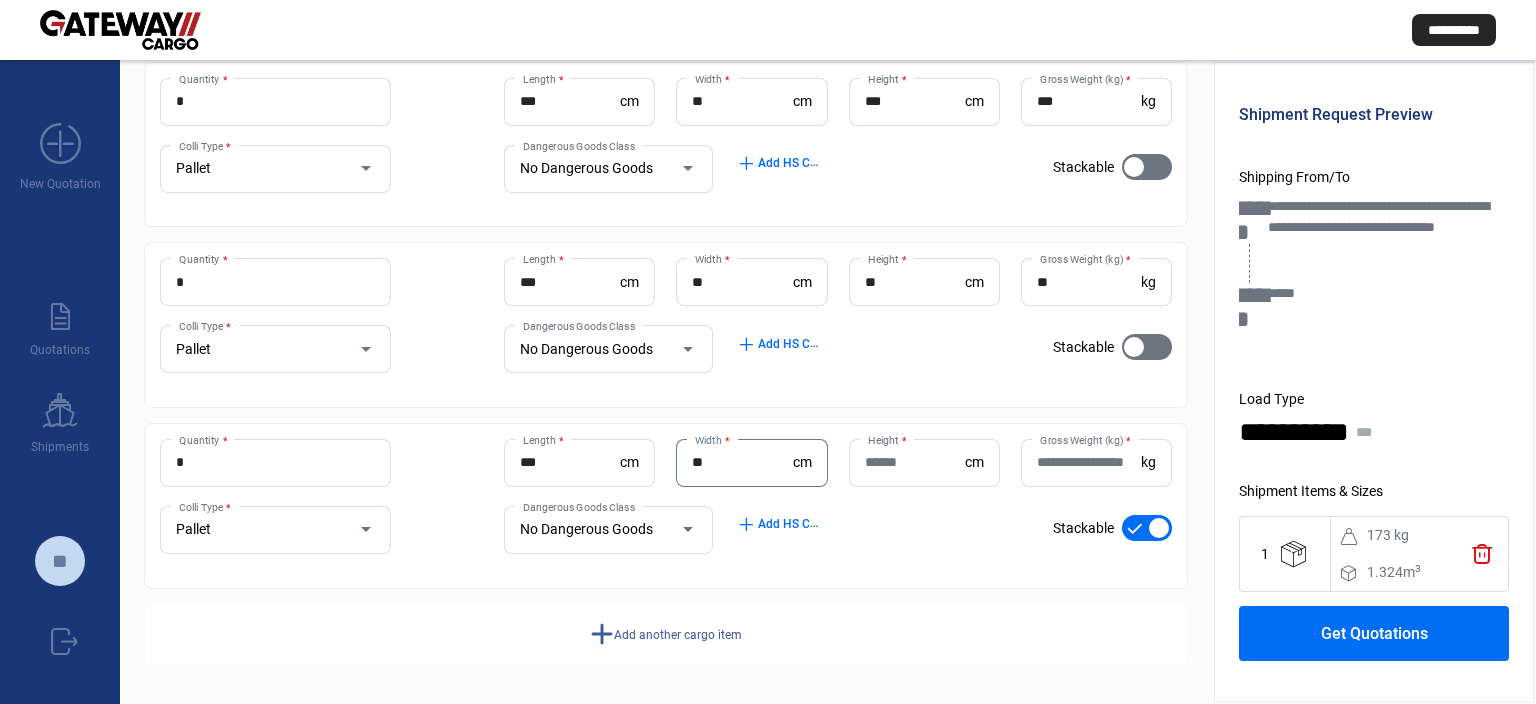 type on "**" 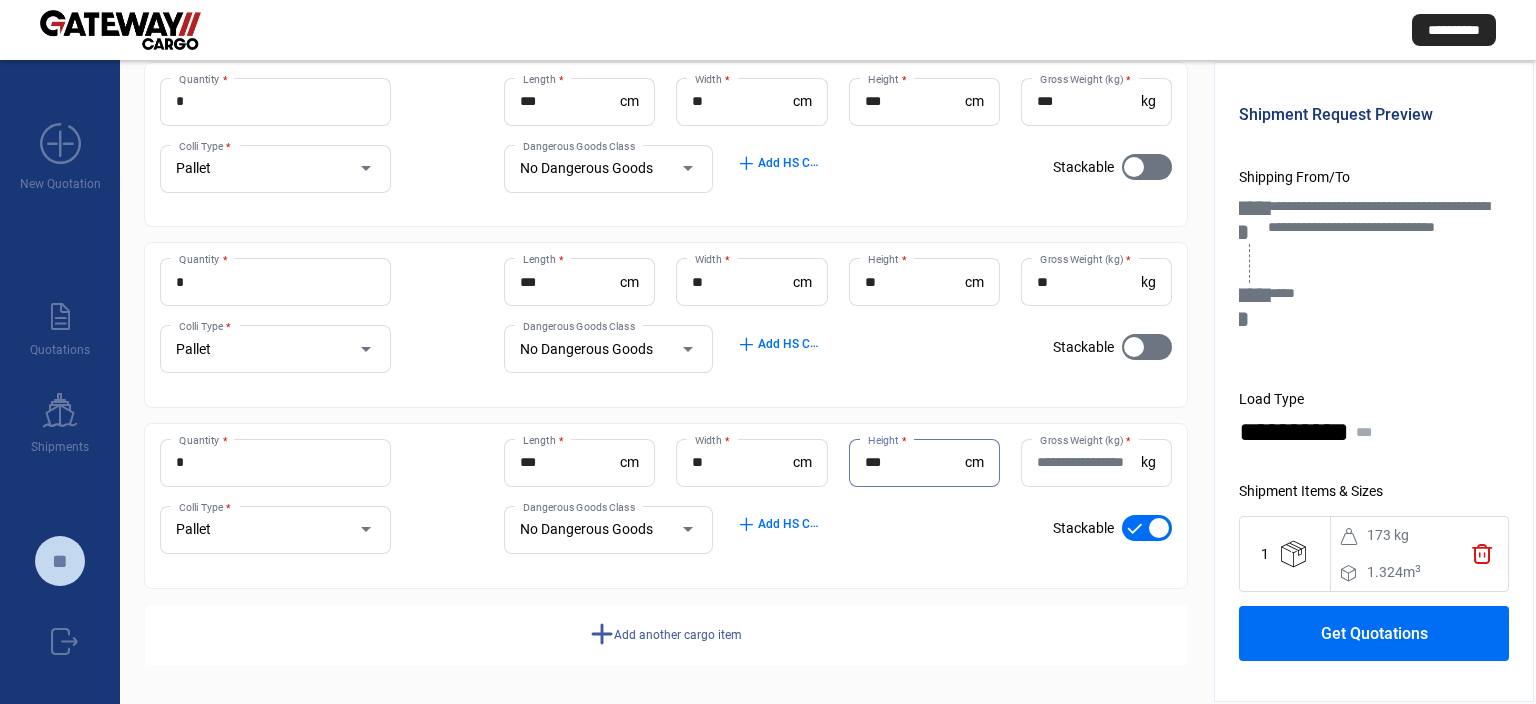 type on "***" 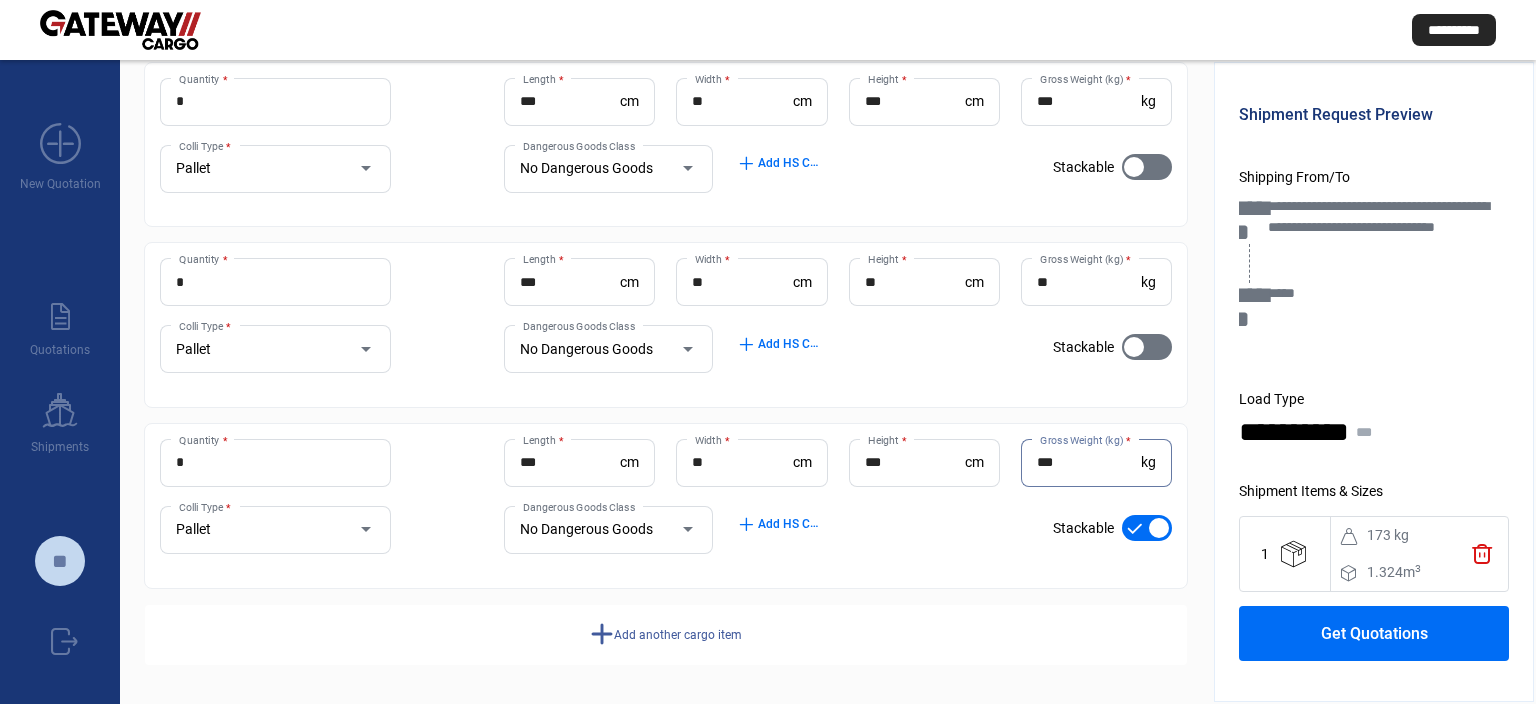 type on "***" 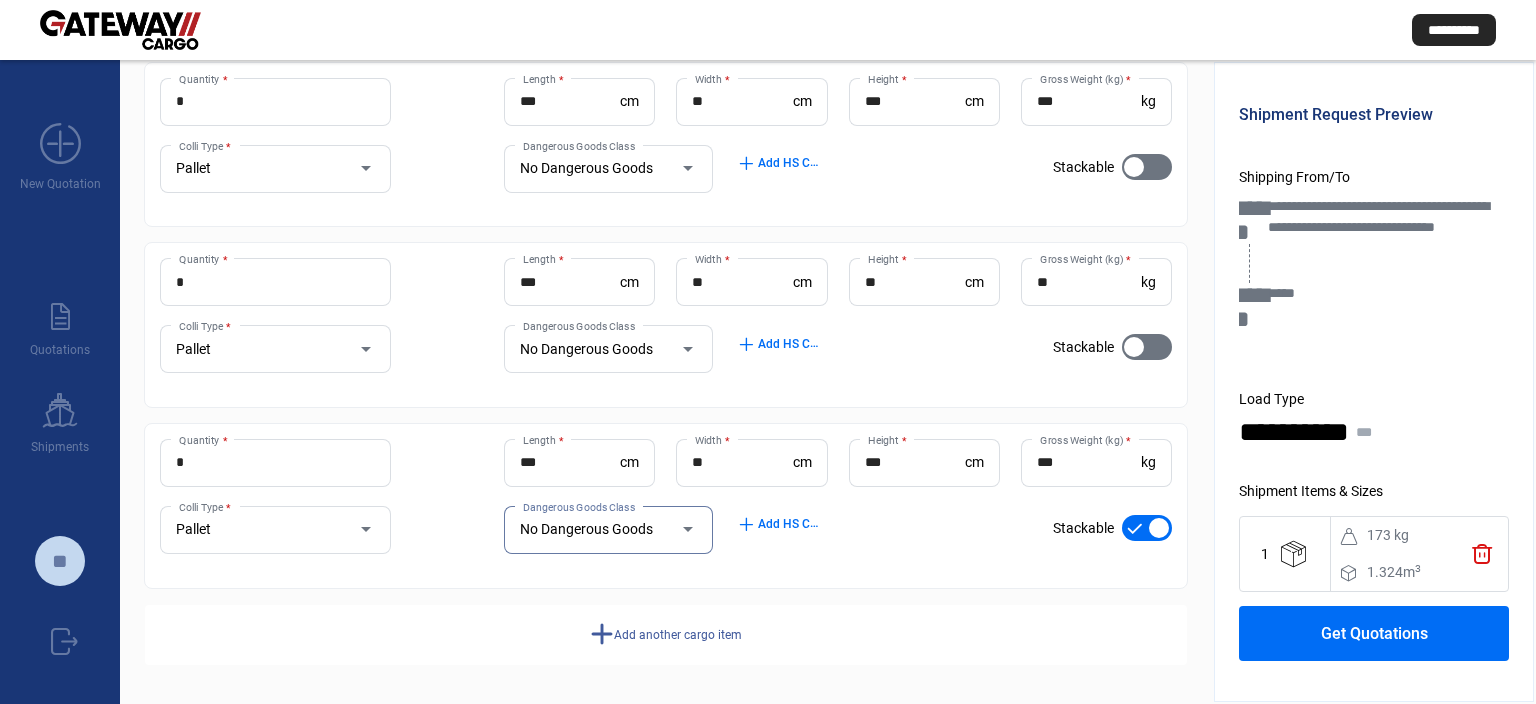 type 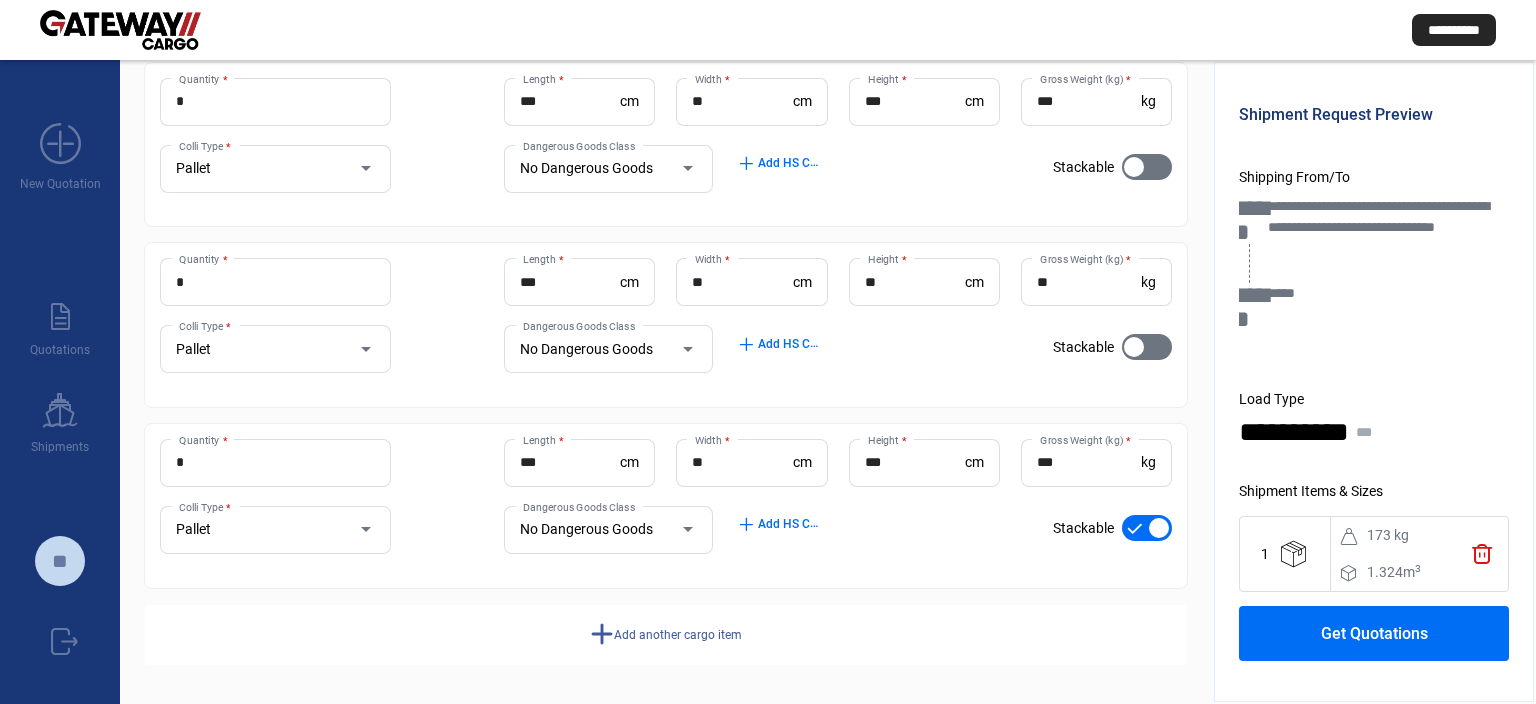 type 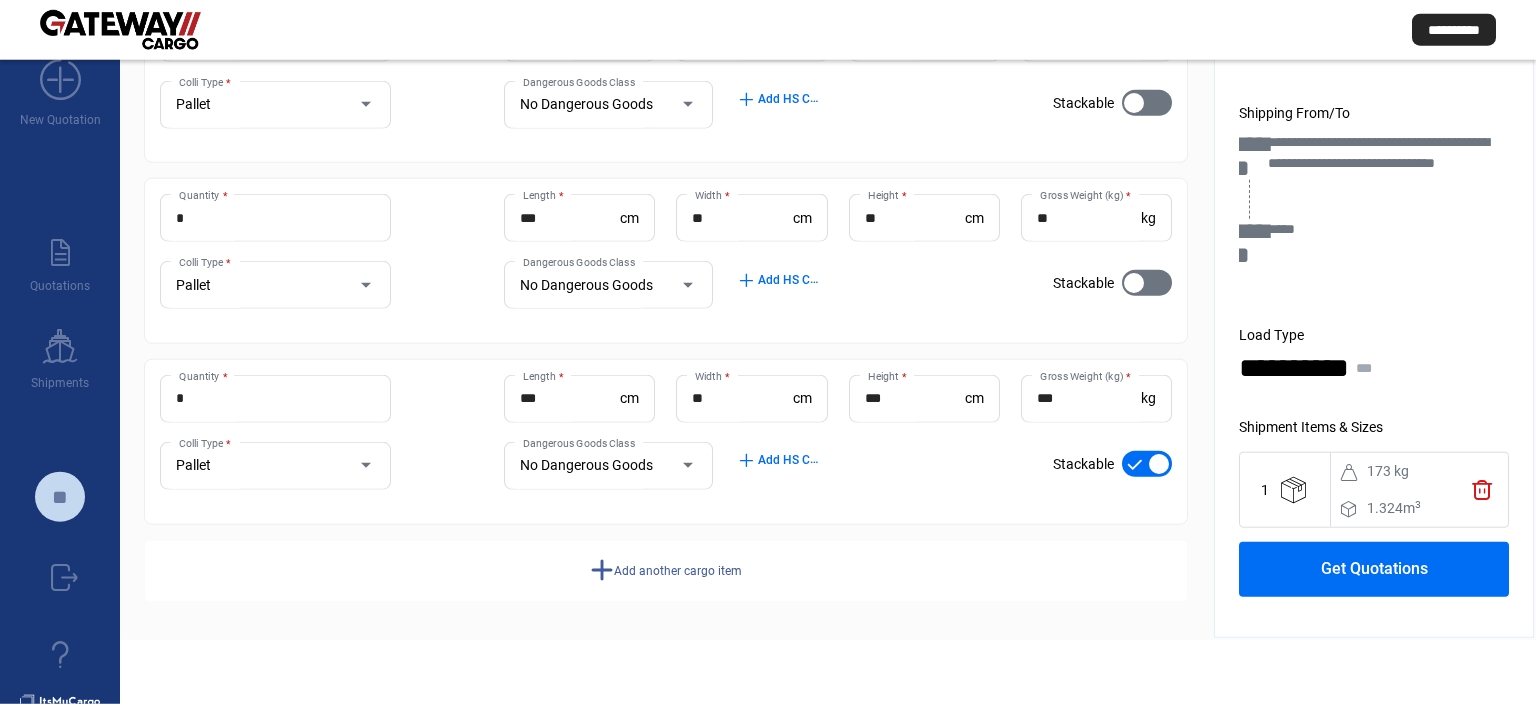 scroll, scrollTop: 112, scrollLeft: 0, axis: vertical 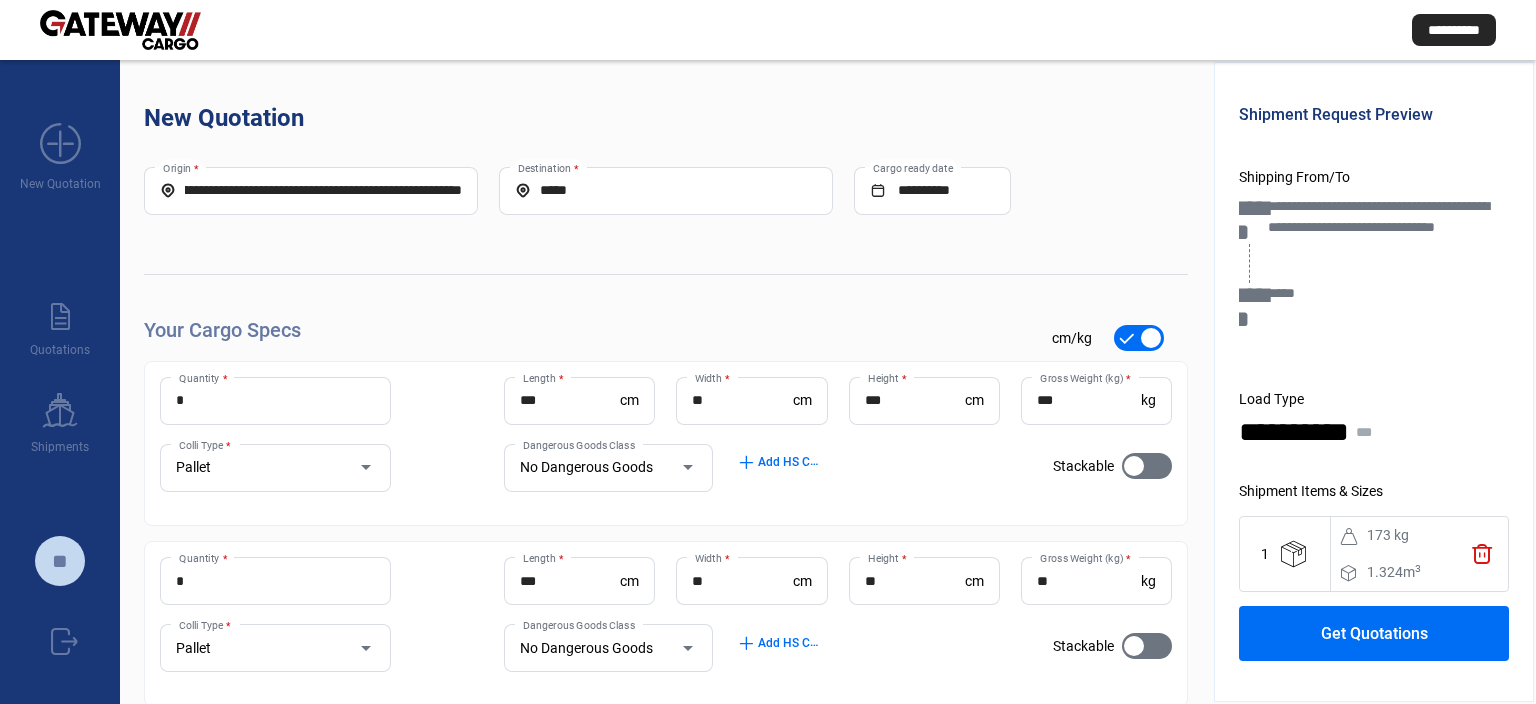 click on "Get Quotations" 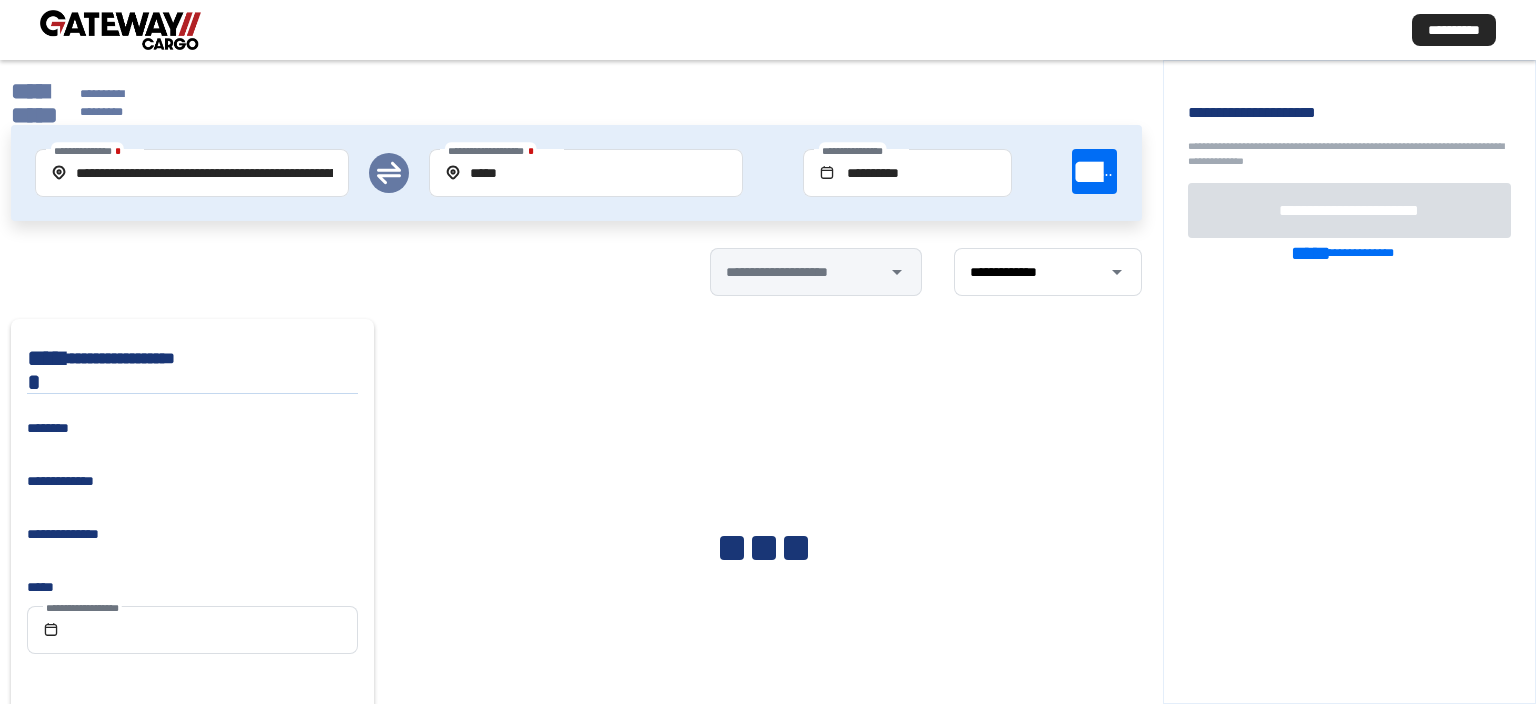 scroll, scrollTop: 0, scrollLeft: 189, axis: horizontal 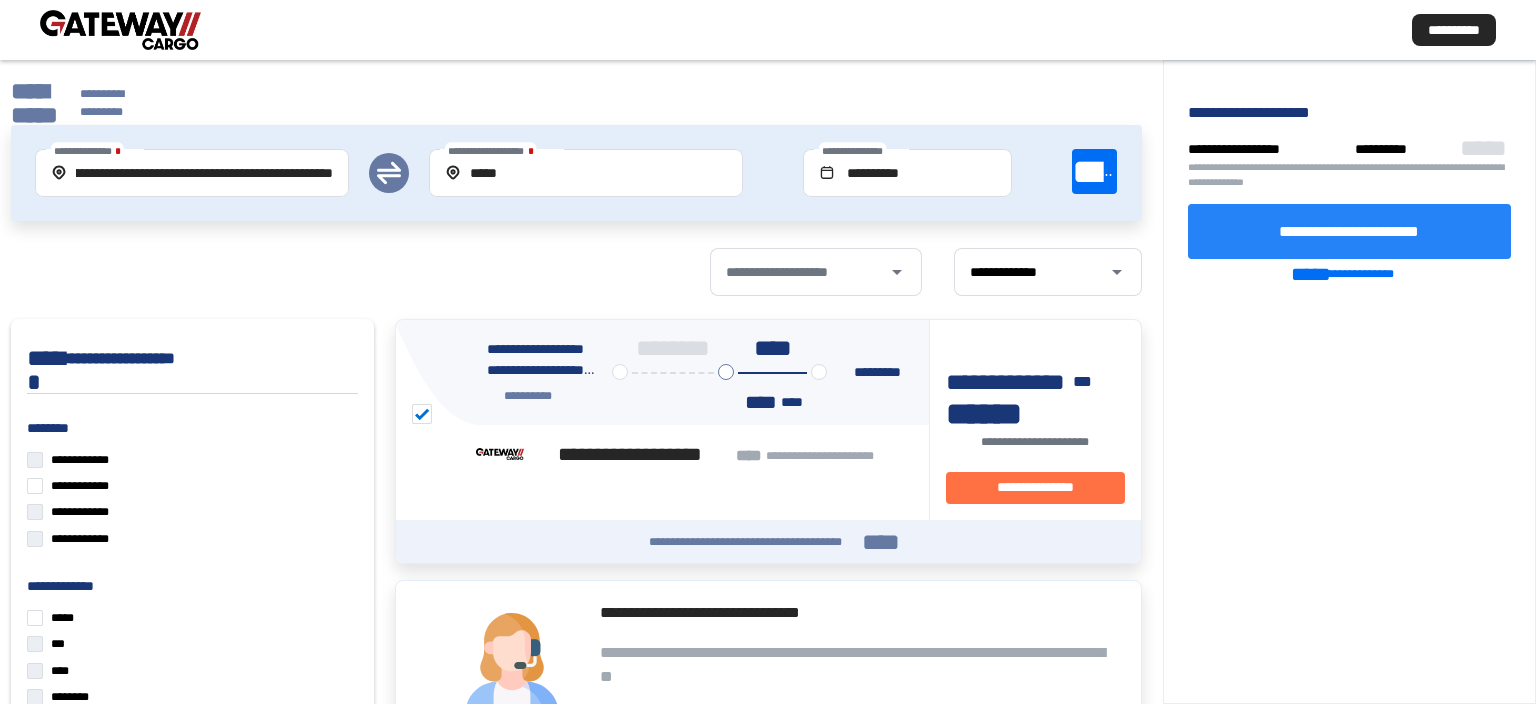 click on "**********" 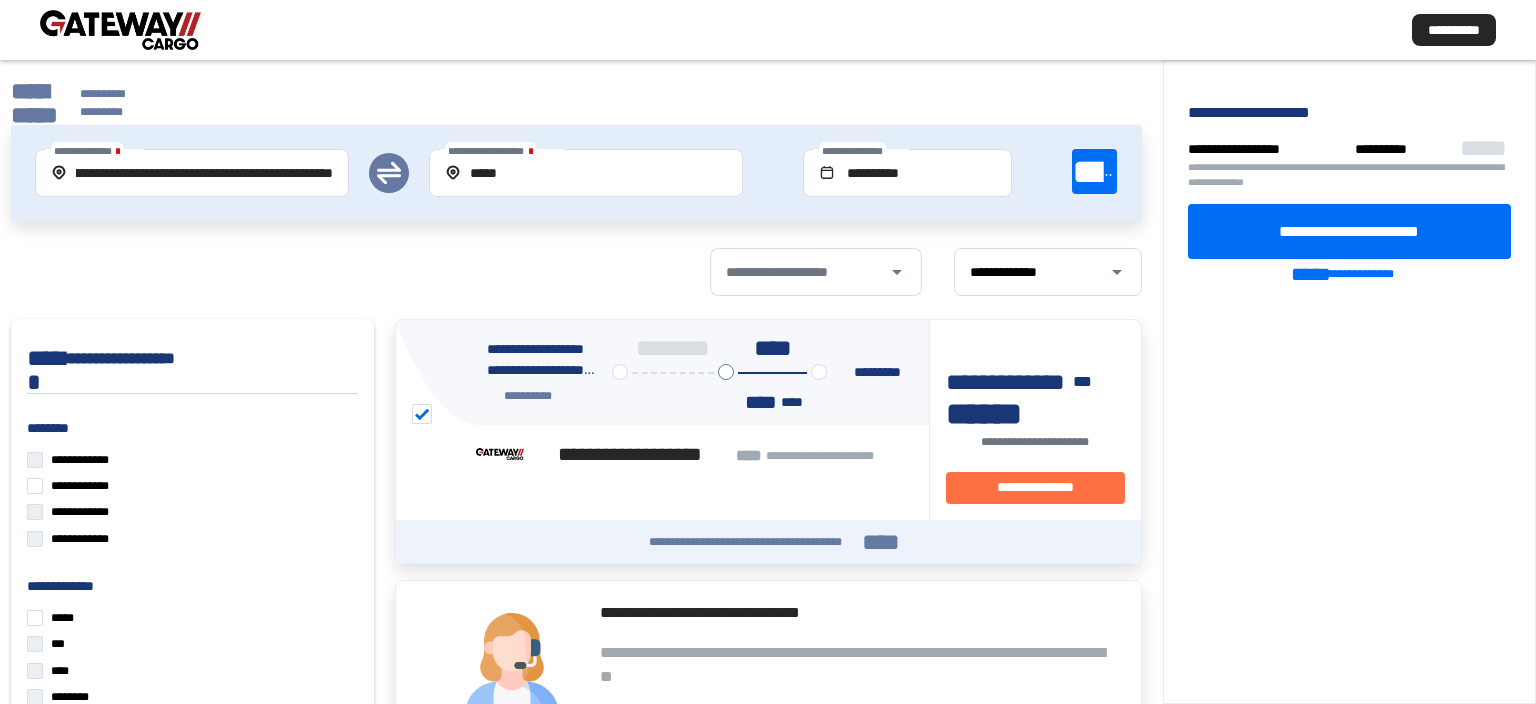 click on "**********" 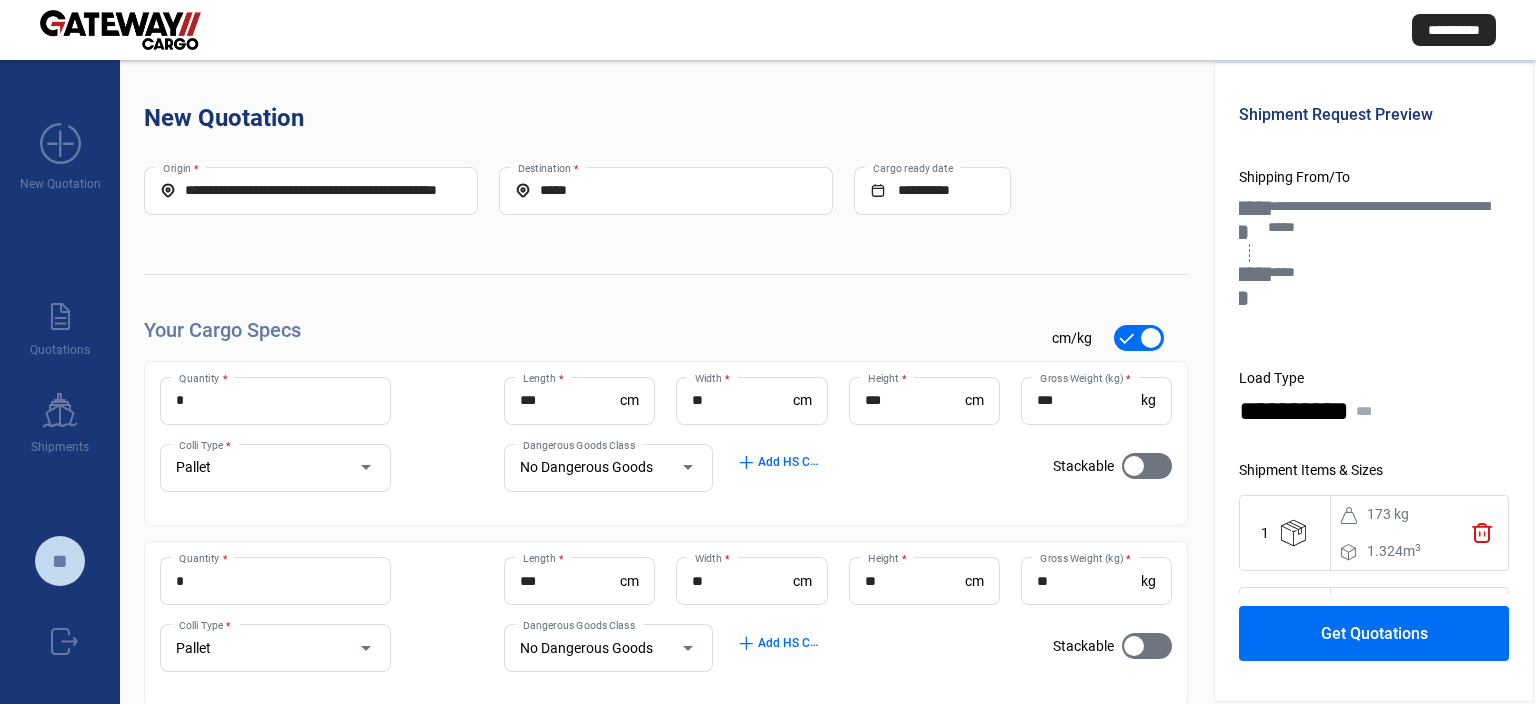 scroll, scrollTop: 0, scrollLeft: 47, axis: horizontal 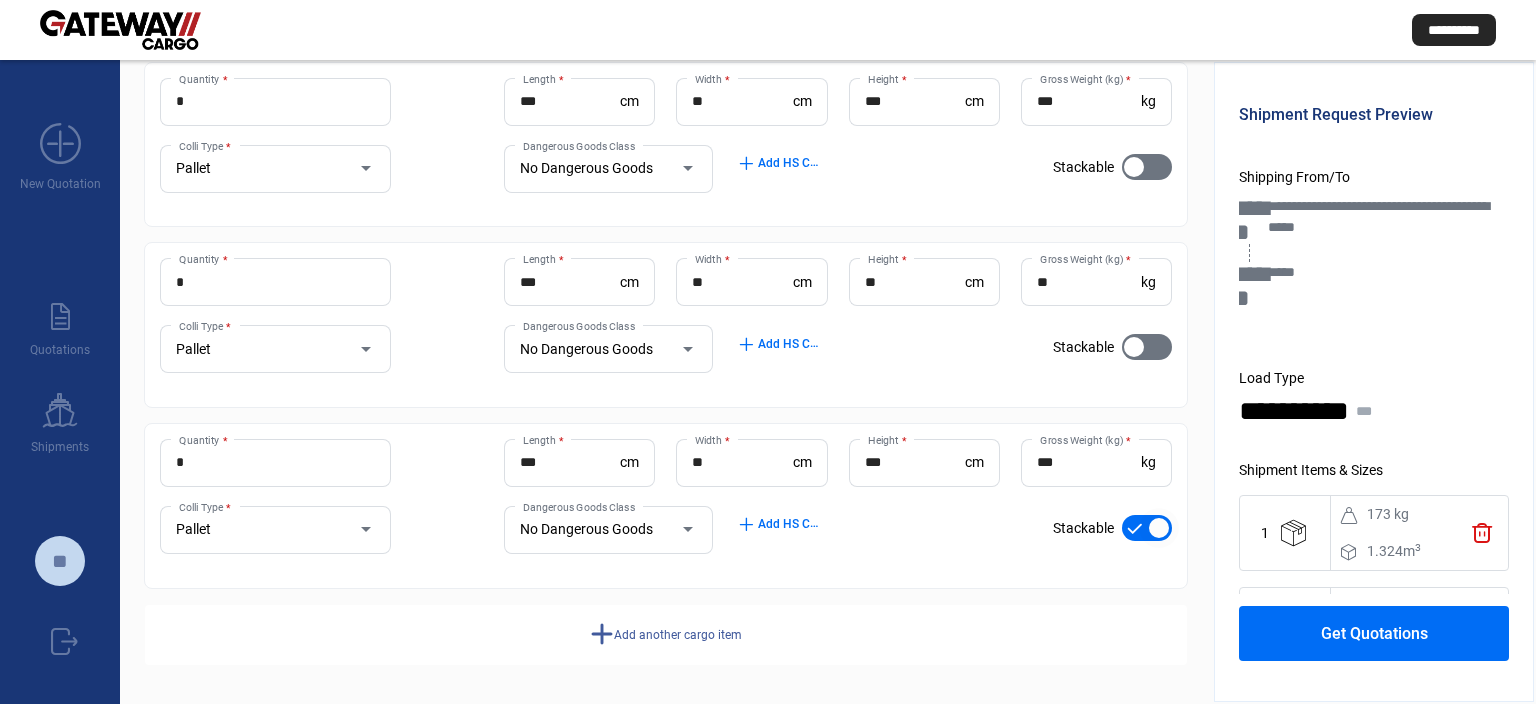 click at bounding box center [1159, 528] 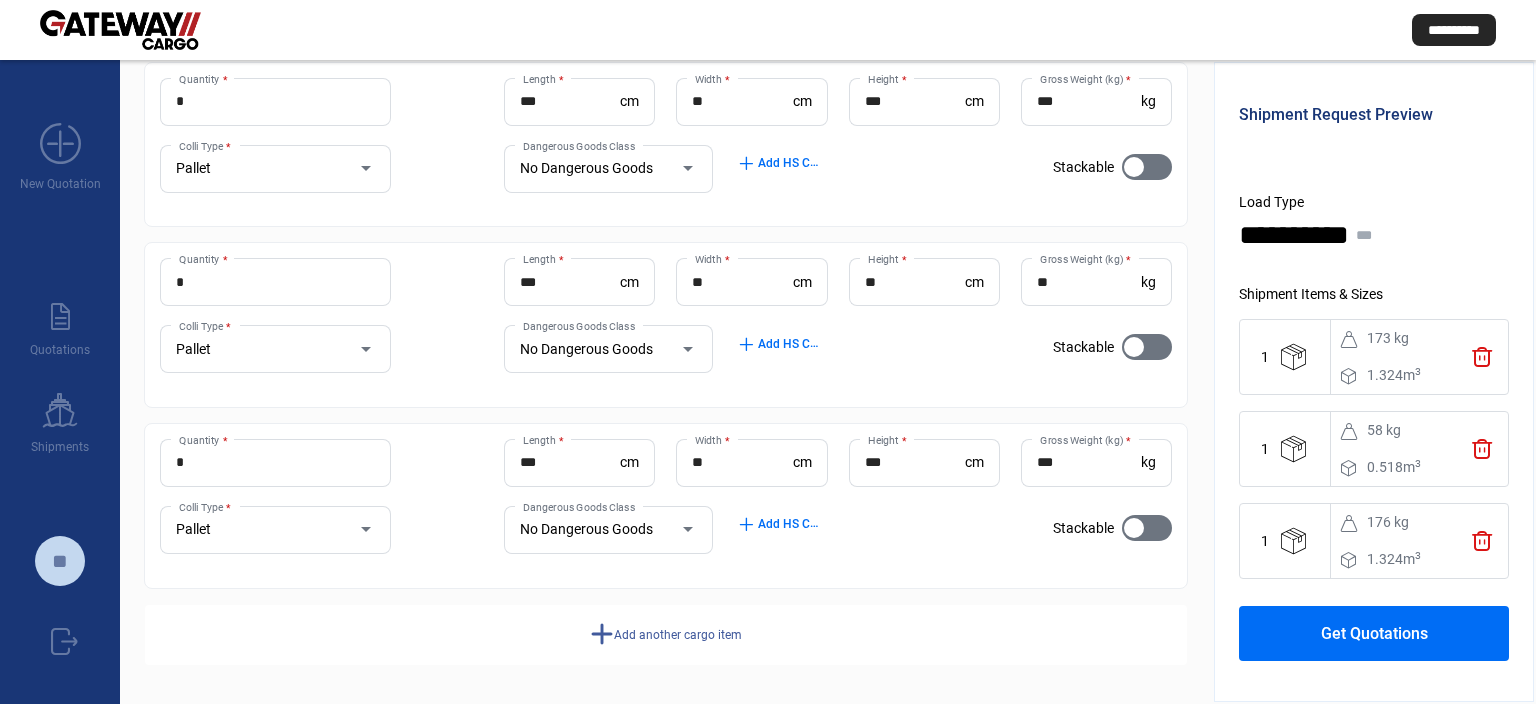 scroll, scrollTop: 179, scrollLeft: 0, axis: vertical 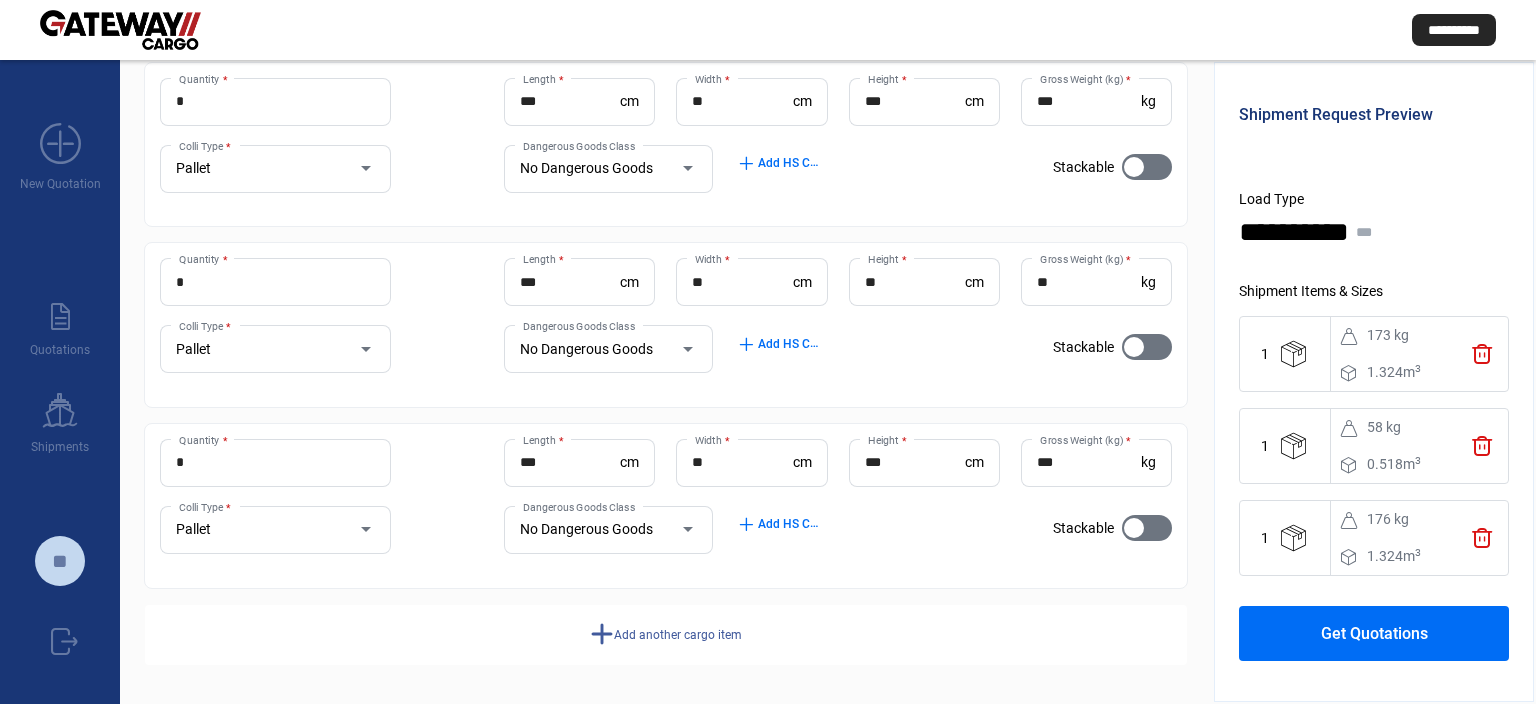 click on "Get Quotations" 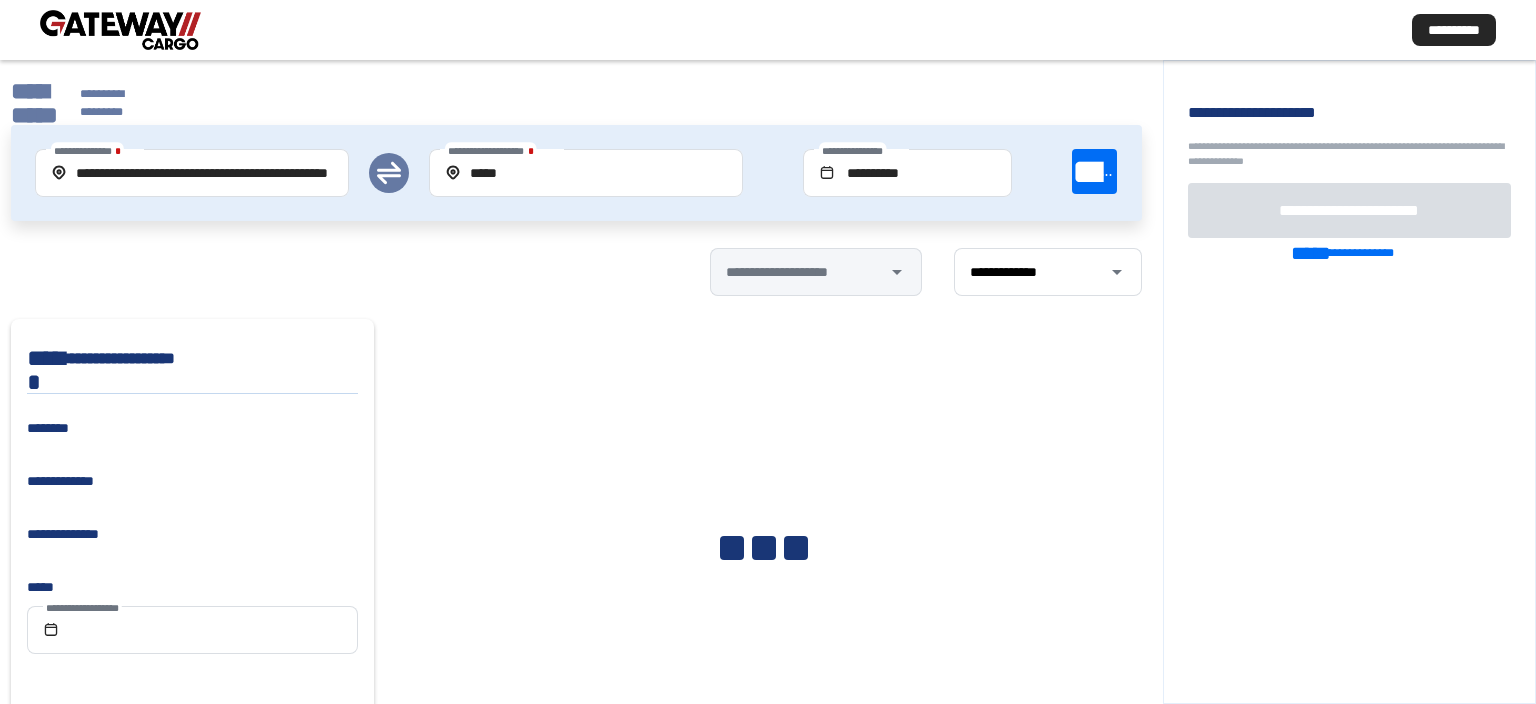 scroll, scrollTop: 0, scrollLeft: 47, axis: horizontal 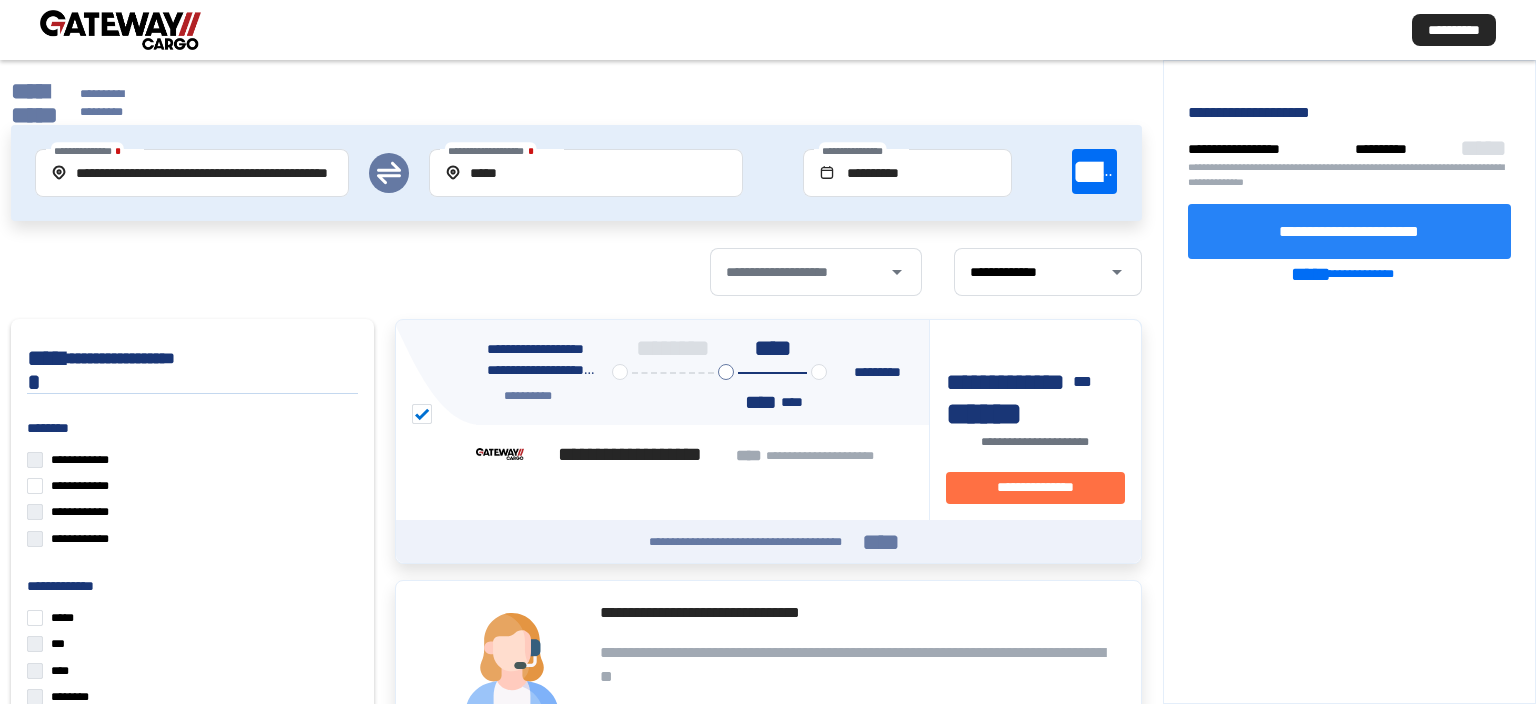 click on "**********" 